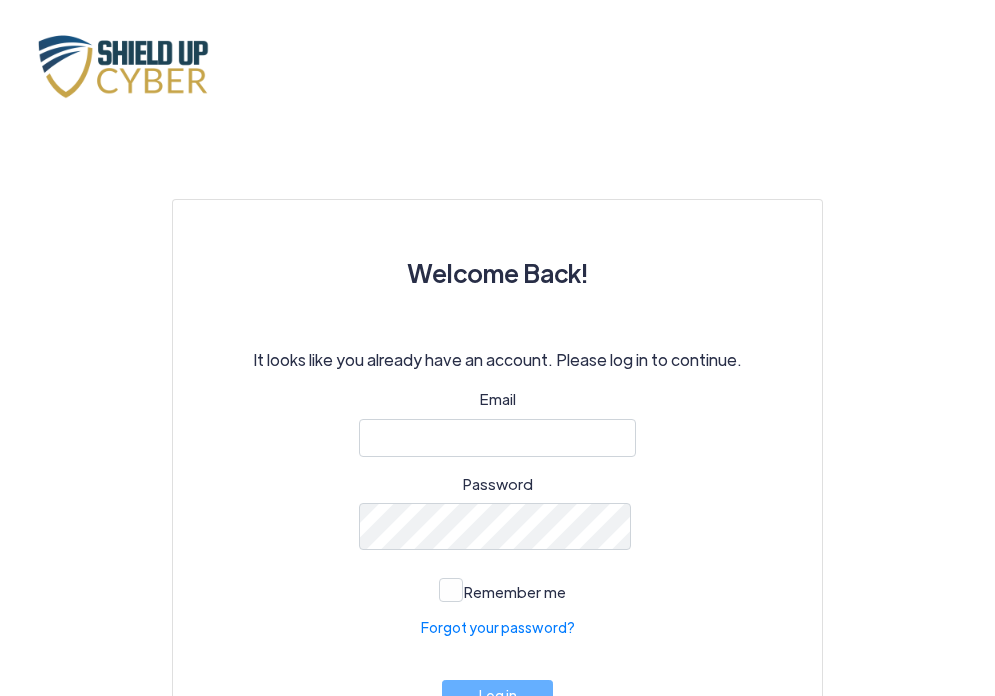 scroll, scrollTop: 0, scrollLeft: 0, axis: both 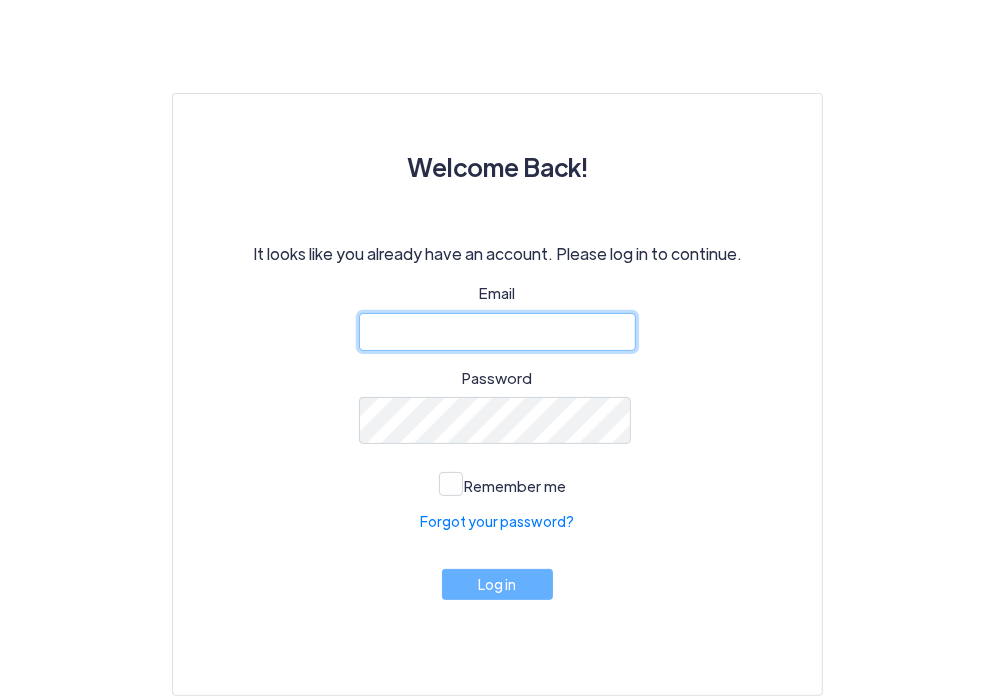 type on "[EMAIL]" 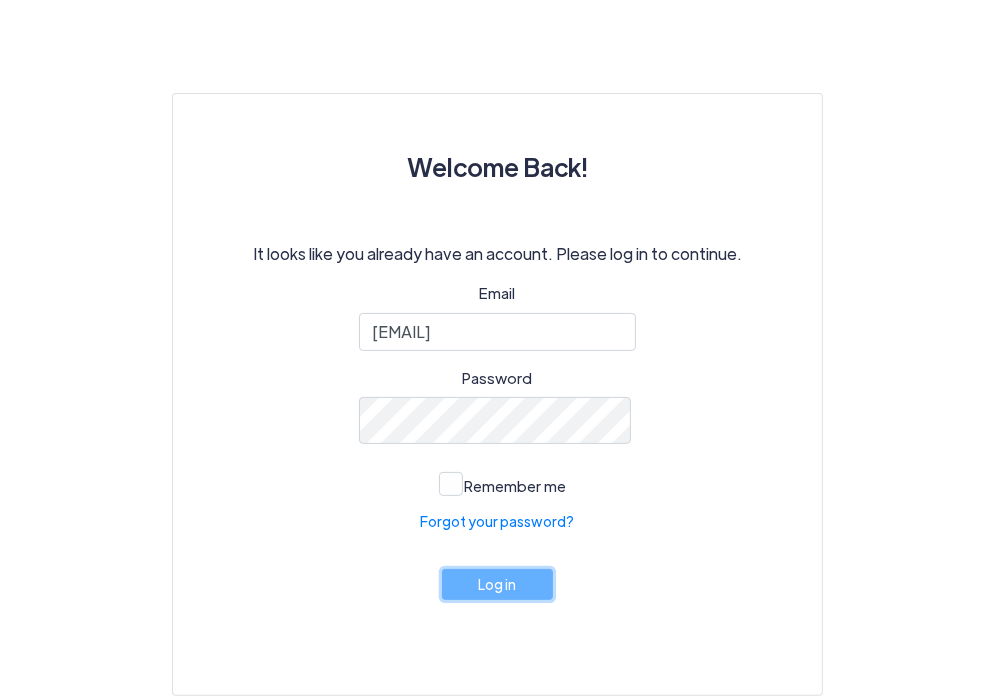 click on "Log in" 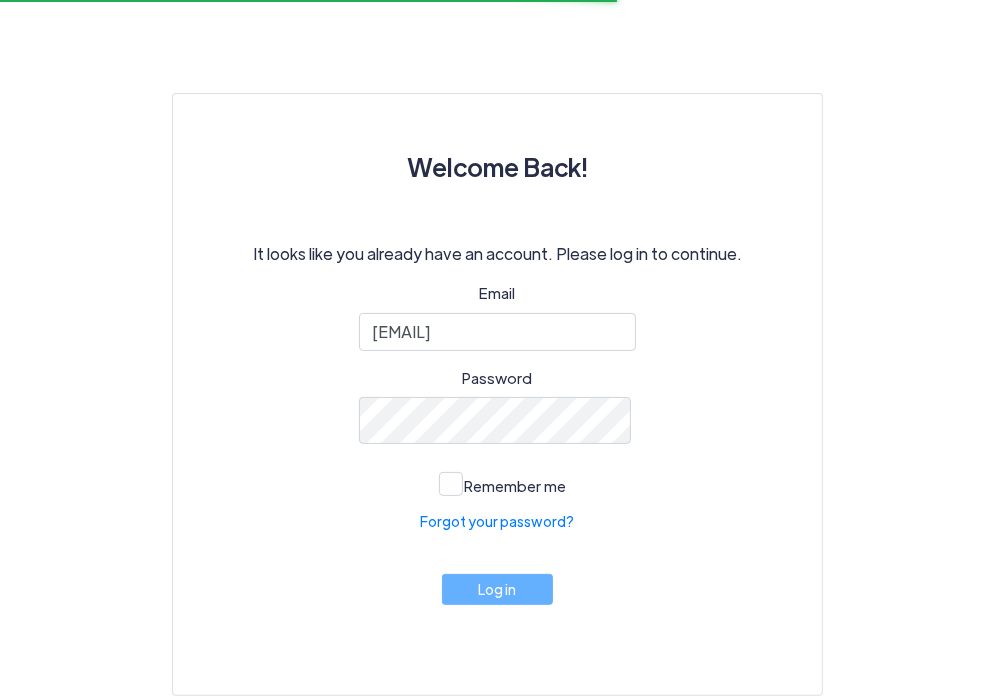 drag, startPoint x: 422, startPoint y: 639, endPoint x: 176, endPoint y: 338, distance: 388.7377 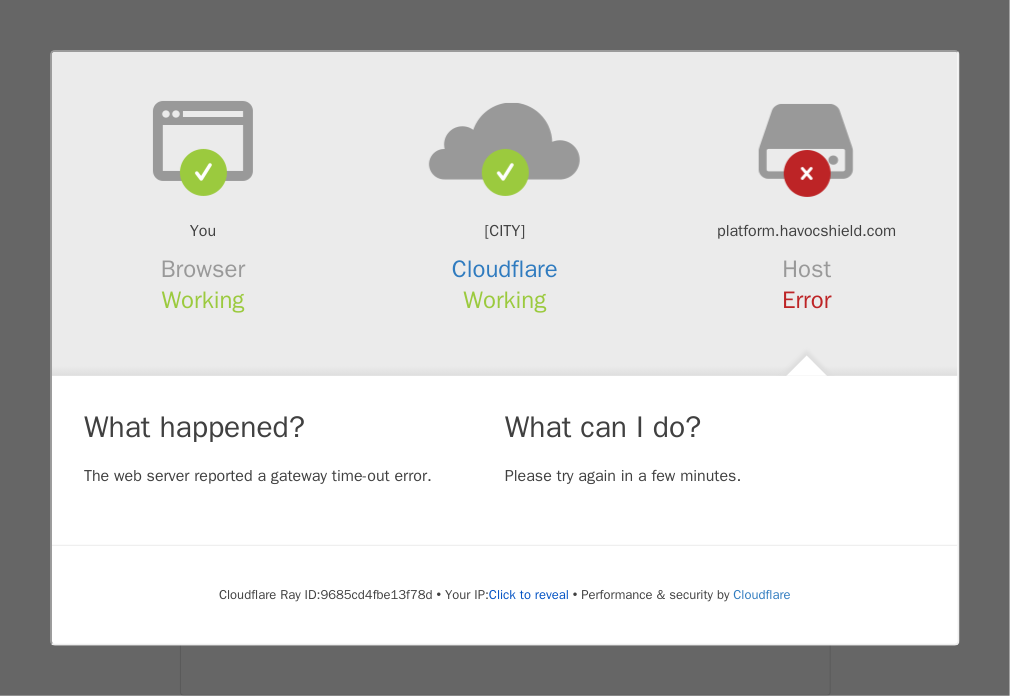 scroll, scrollTop: 0, scrollLeft: 0, axis: both 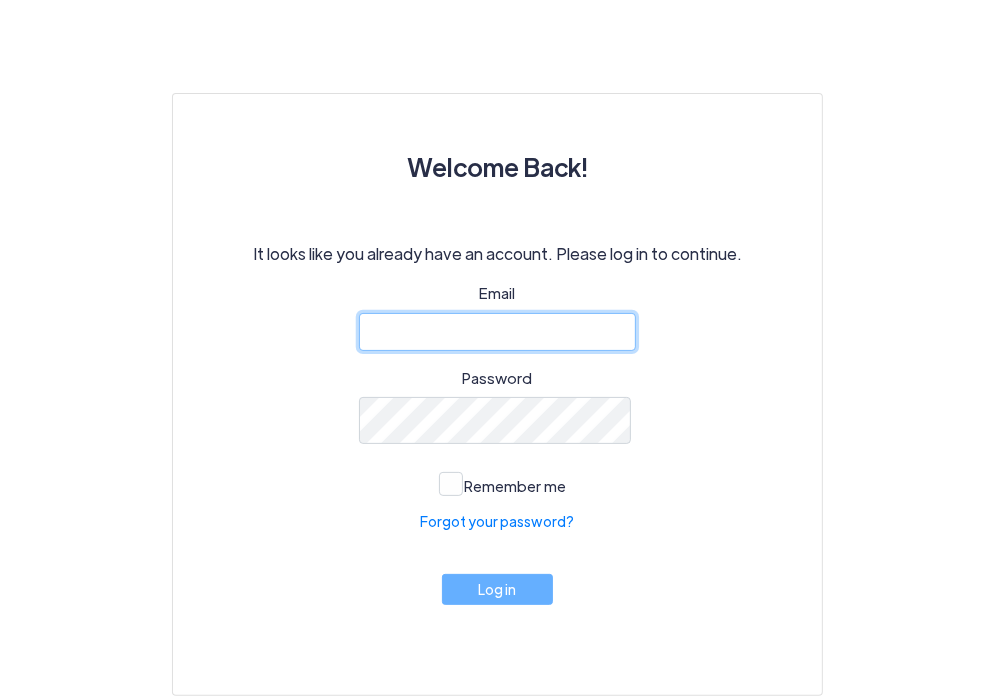 type on "Email [EMAIL]" 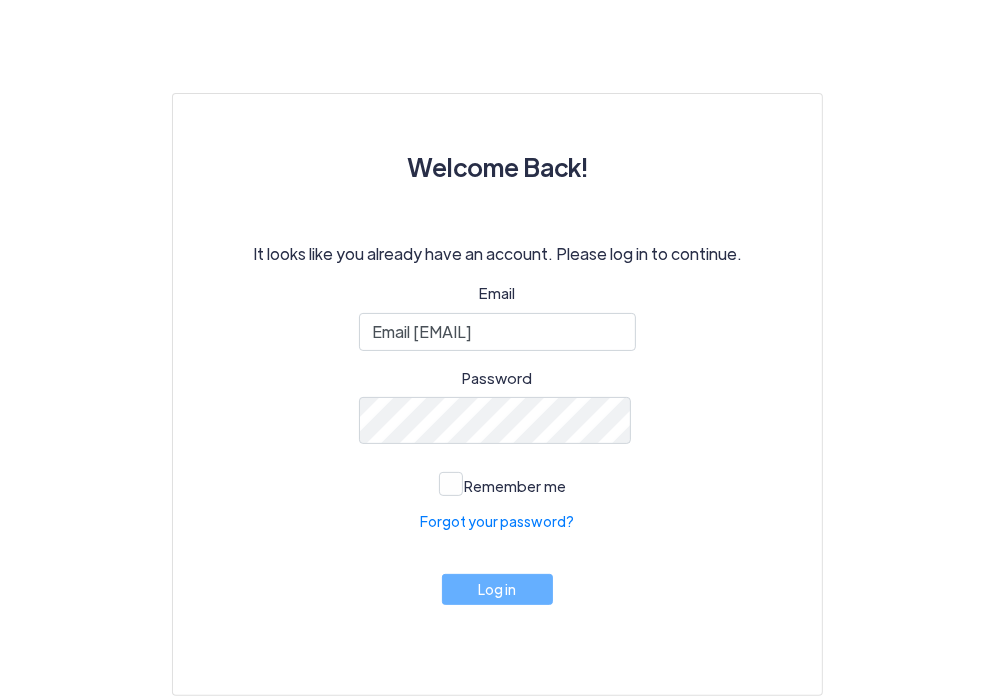 click on "Email [EMAIL] Password  Remember me  Forgot your password?   Log in" 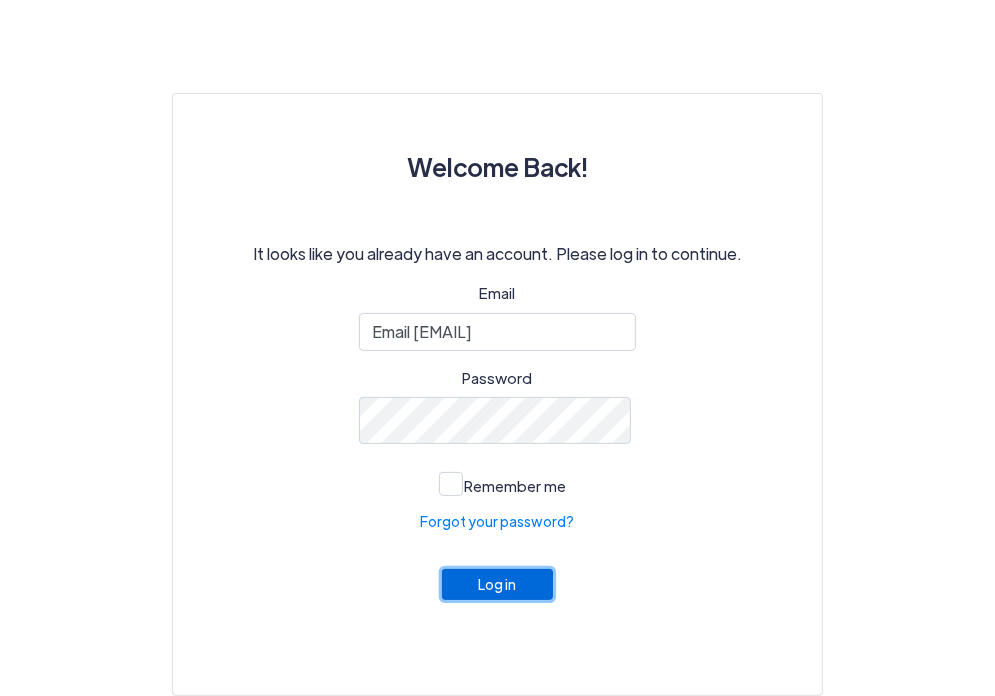 click on "Log in" 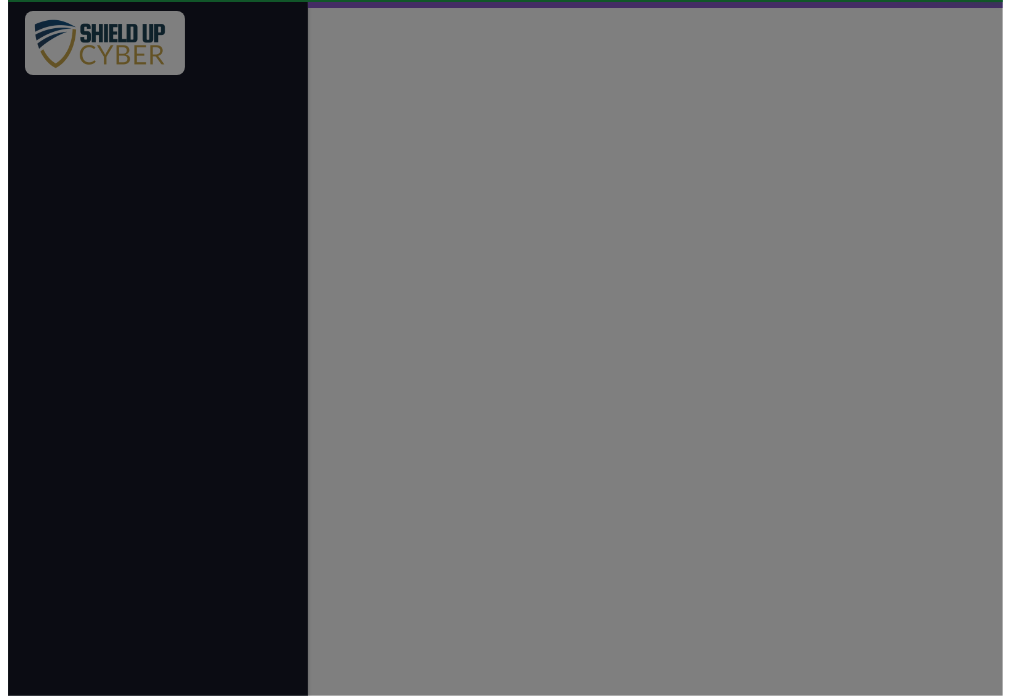 scroll, scrollTop: 0, scrollLeft: 0, axis: both 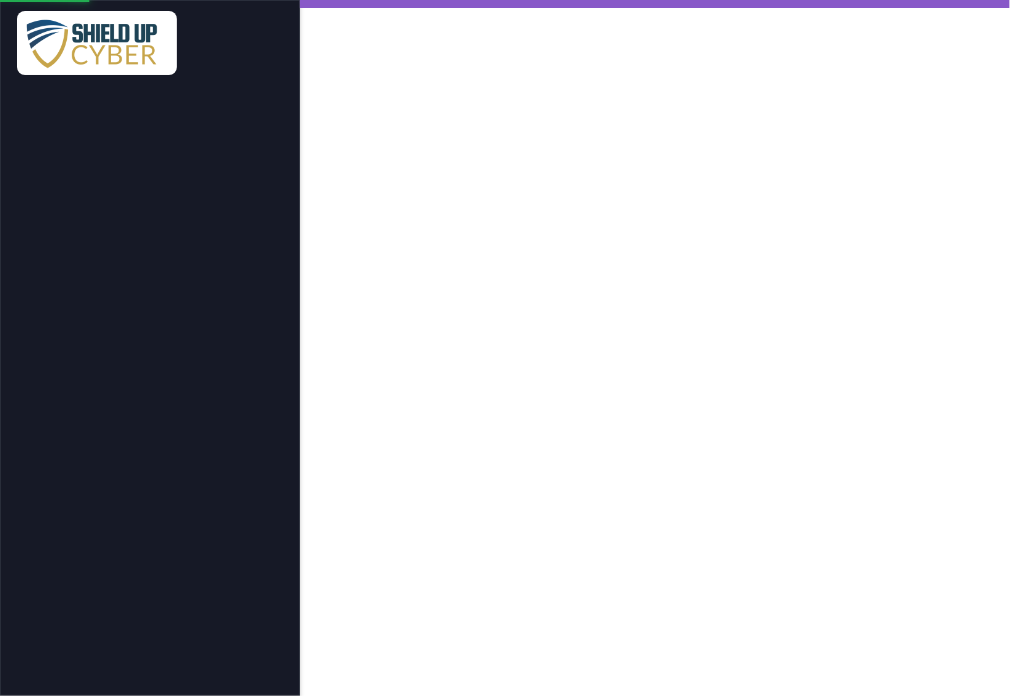 drag, startPoint x: 499, startPoint y: 551, endPoint x: 956, endPoint y: 78, distance: 657.7066 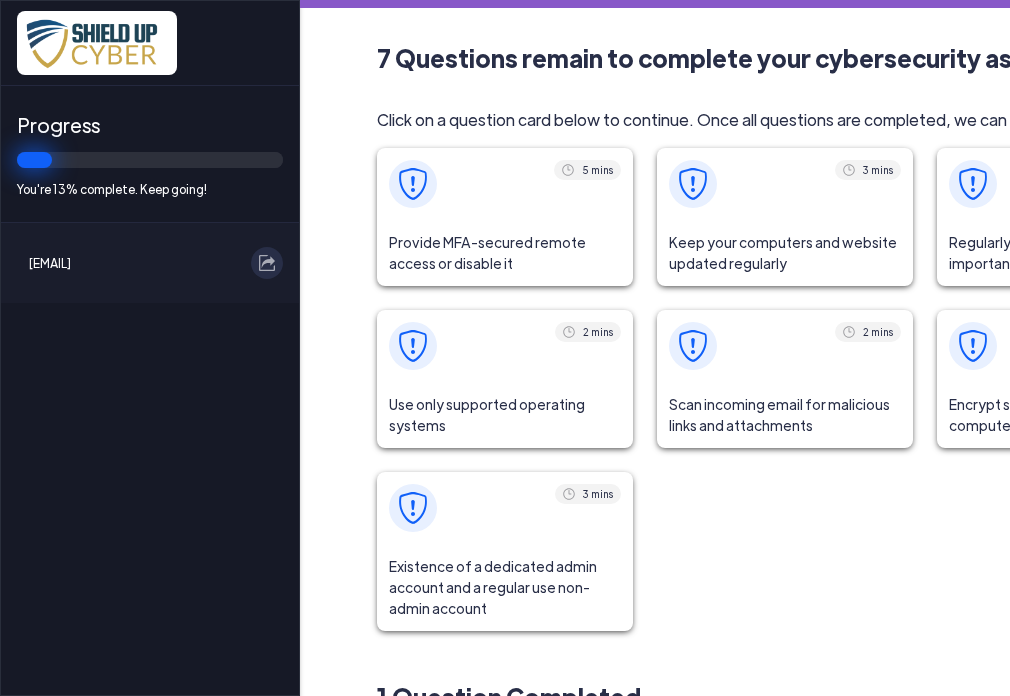 scroll, scrollTop: 0, scrollLeft: 0, axis: both 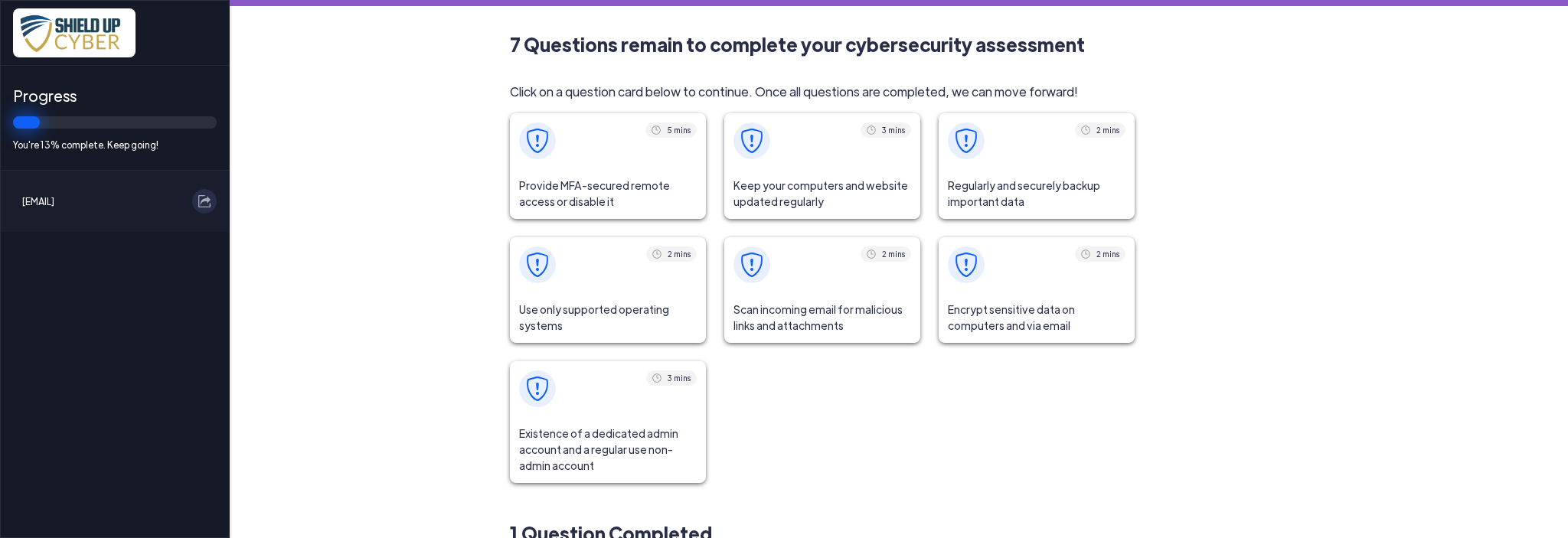 click on "Provide MFA-secured remote access or disable it" 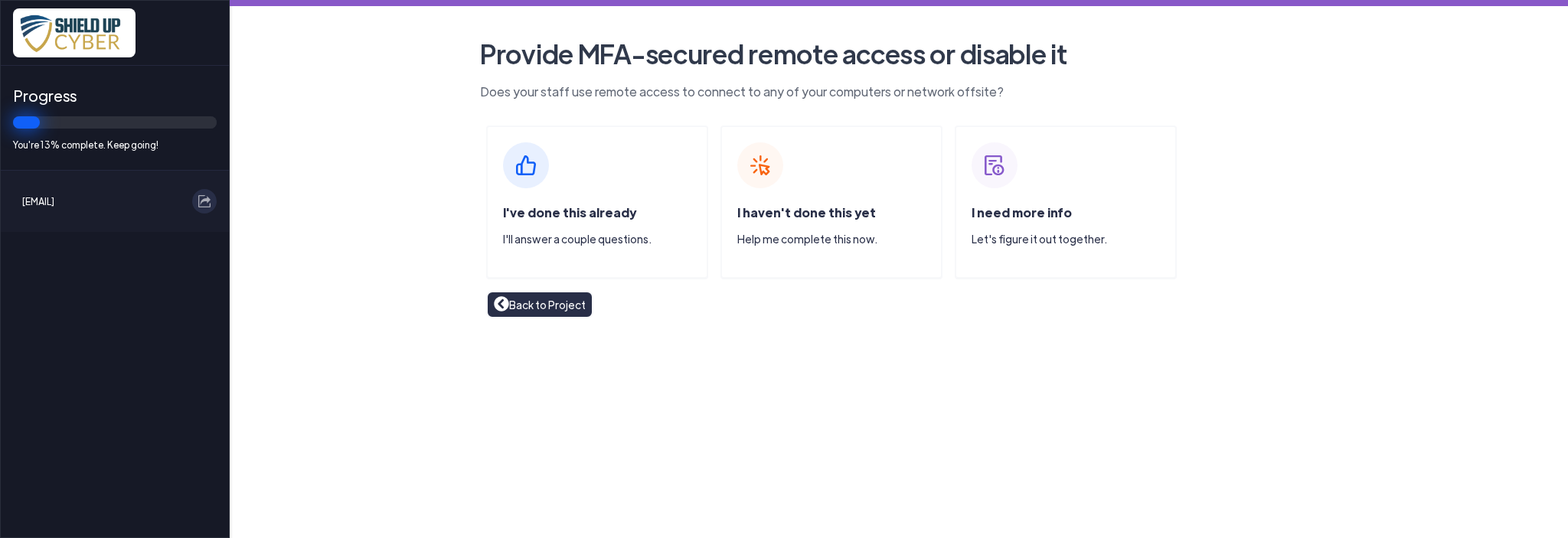 click on "Does your staff use remote access to connect to any of your computers or network offsite?" 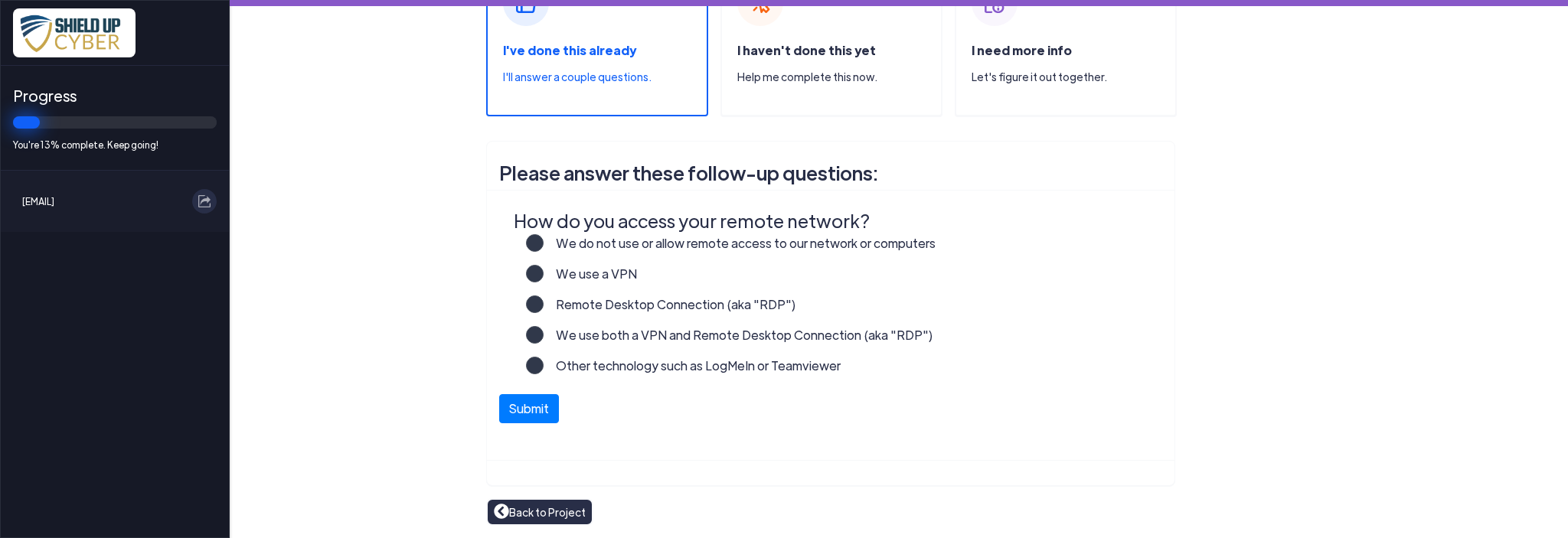 scroll, scrollTop: 200, scrollLeft: 0, axis: vertical 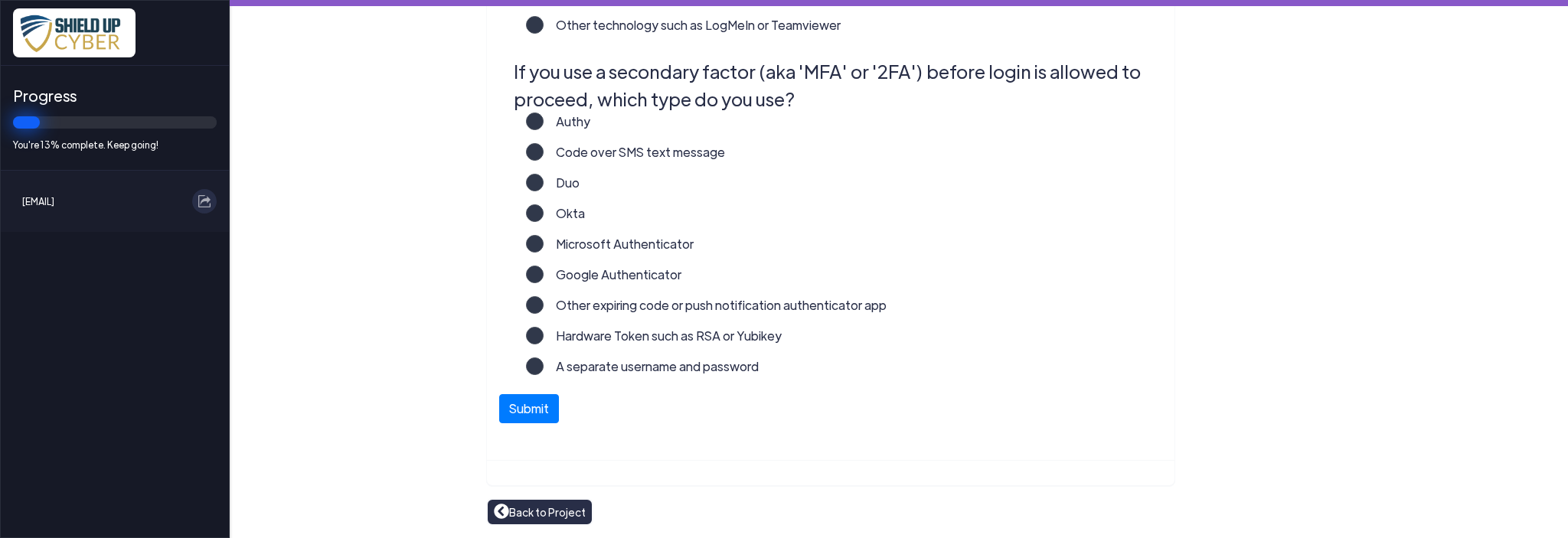 click on "Microsoft Authenticator" 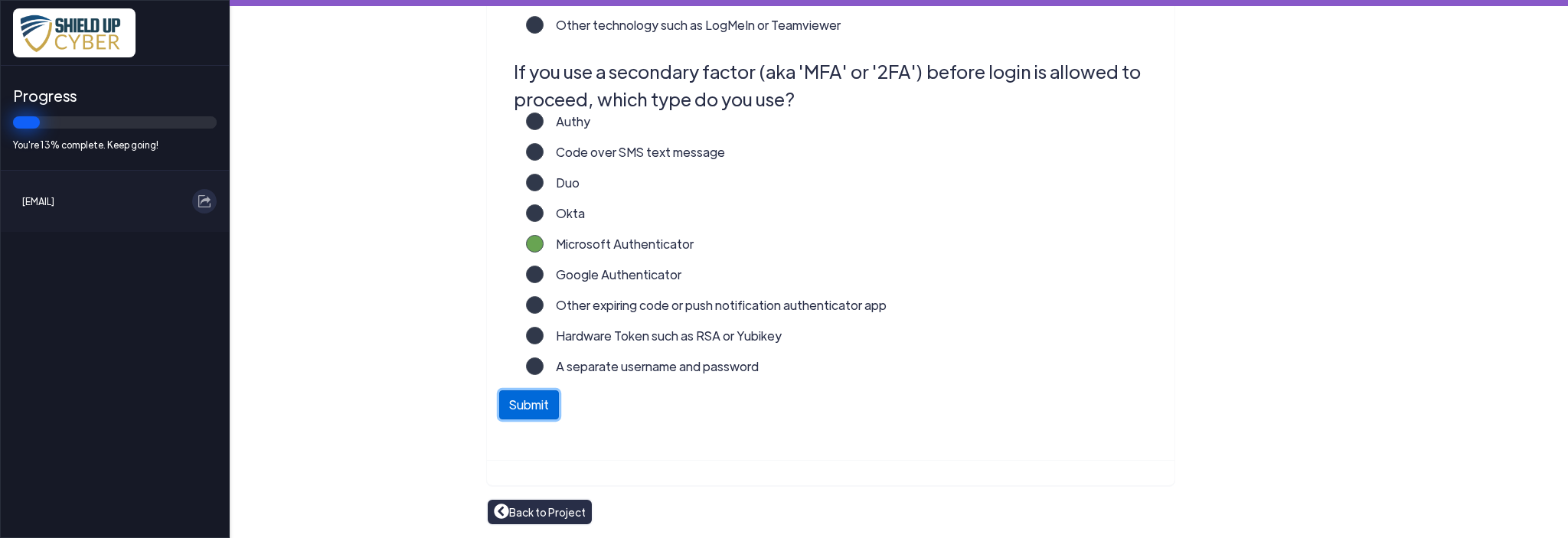 click on "Submit" 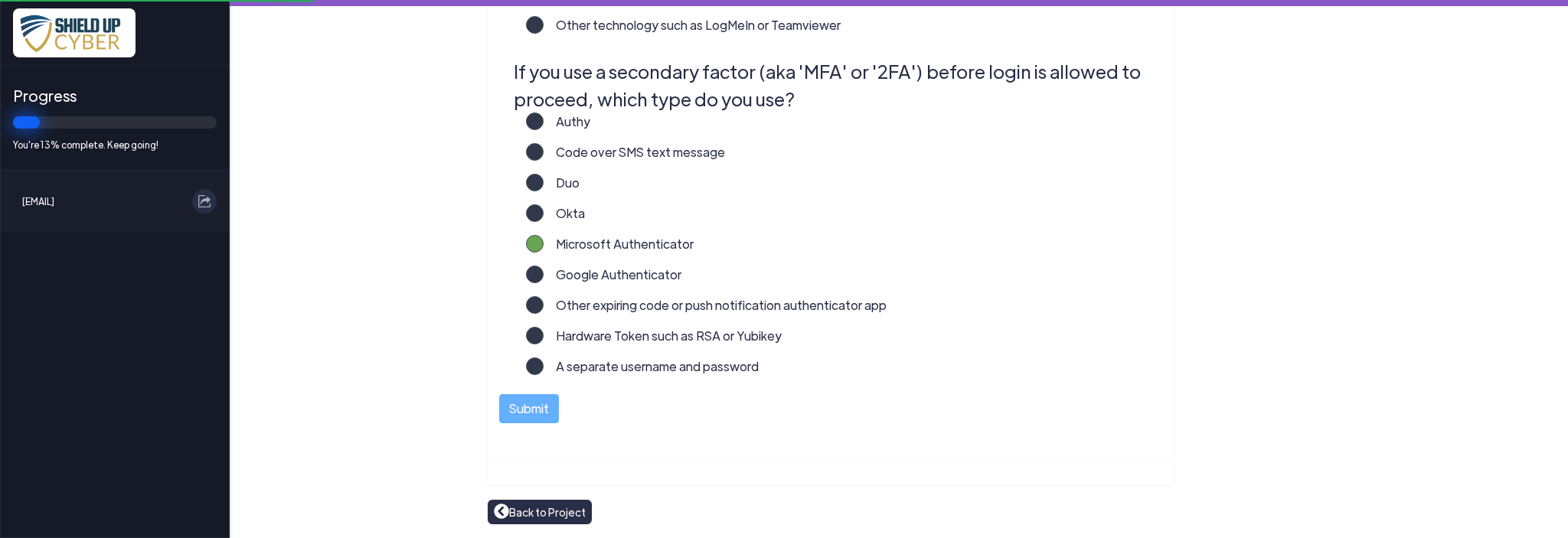 scroll, scrollTop: 554, scrollLeft: 0, axis: vertical 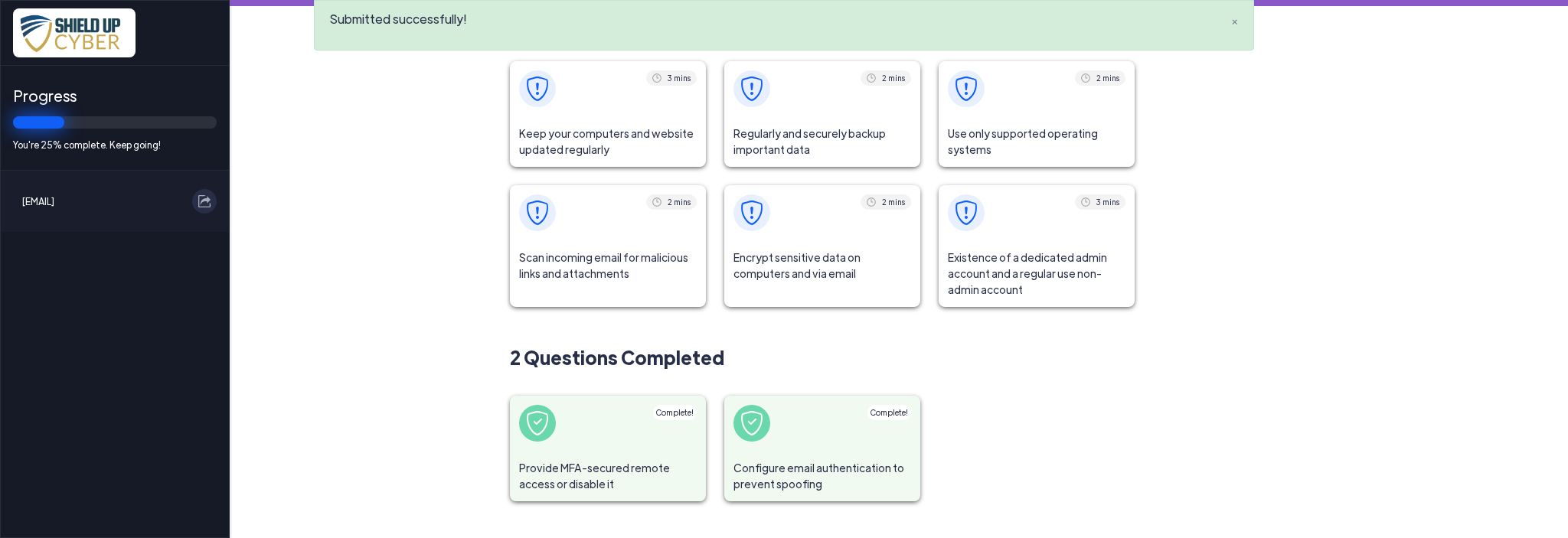 click 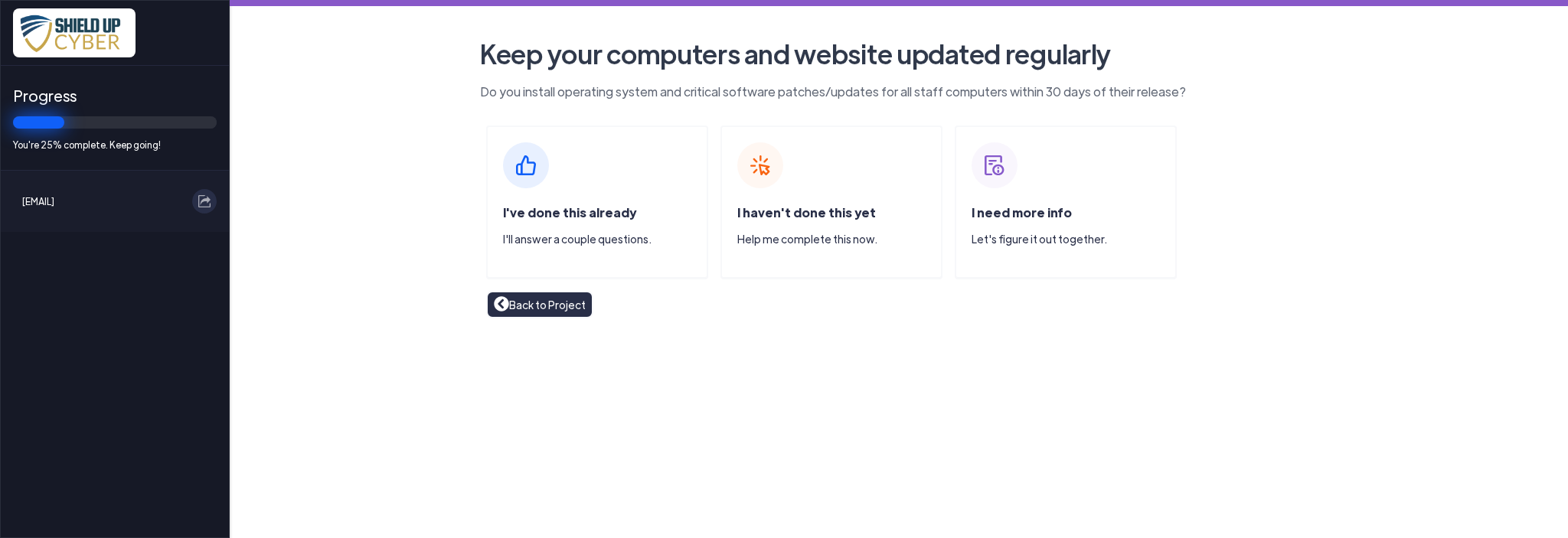 click on "I've done this already" 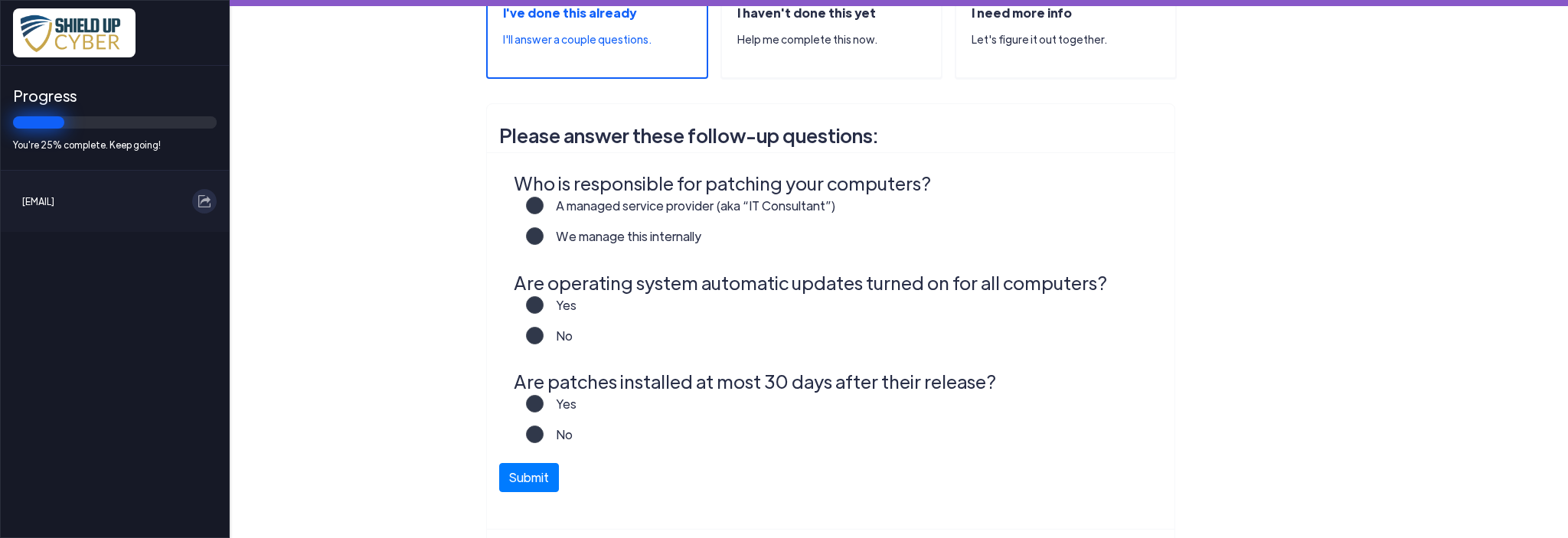 scroll, scrollTop: 230, scrollLeft: 0, axis: vertical 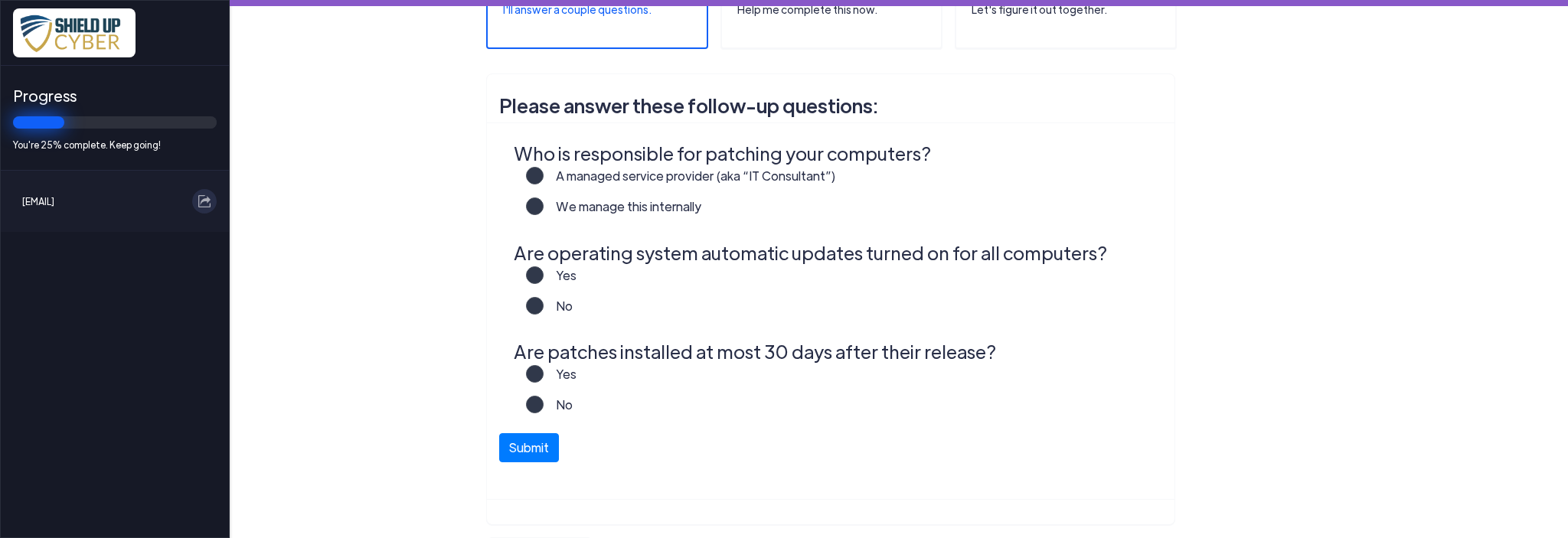 click on "A managed service provider (aka “IT Consultant”)" 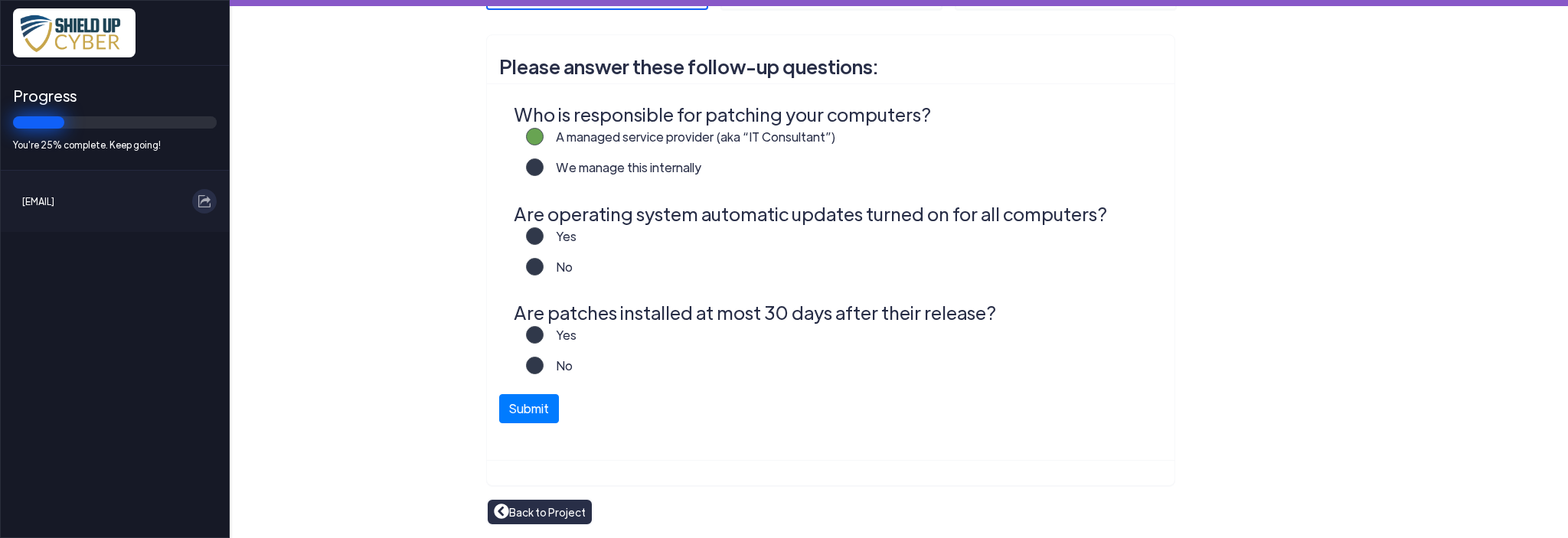 scroll, scrollTop: 306, scrollLeft: 0, axis: vertical 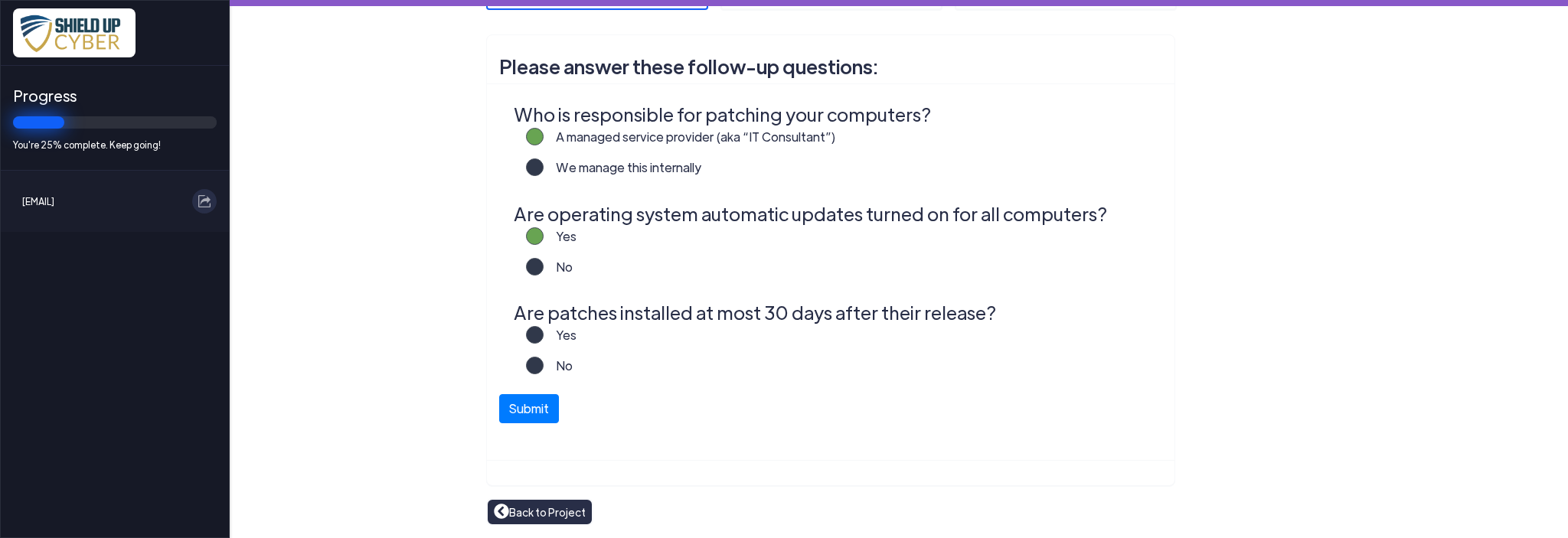 drag, startPoint x: 535, startPoint y: 376, endPoint x: 539, endPoint y: 402, distance: 26.30589 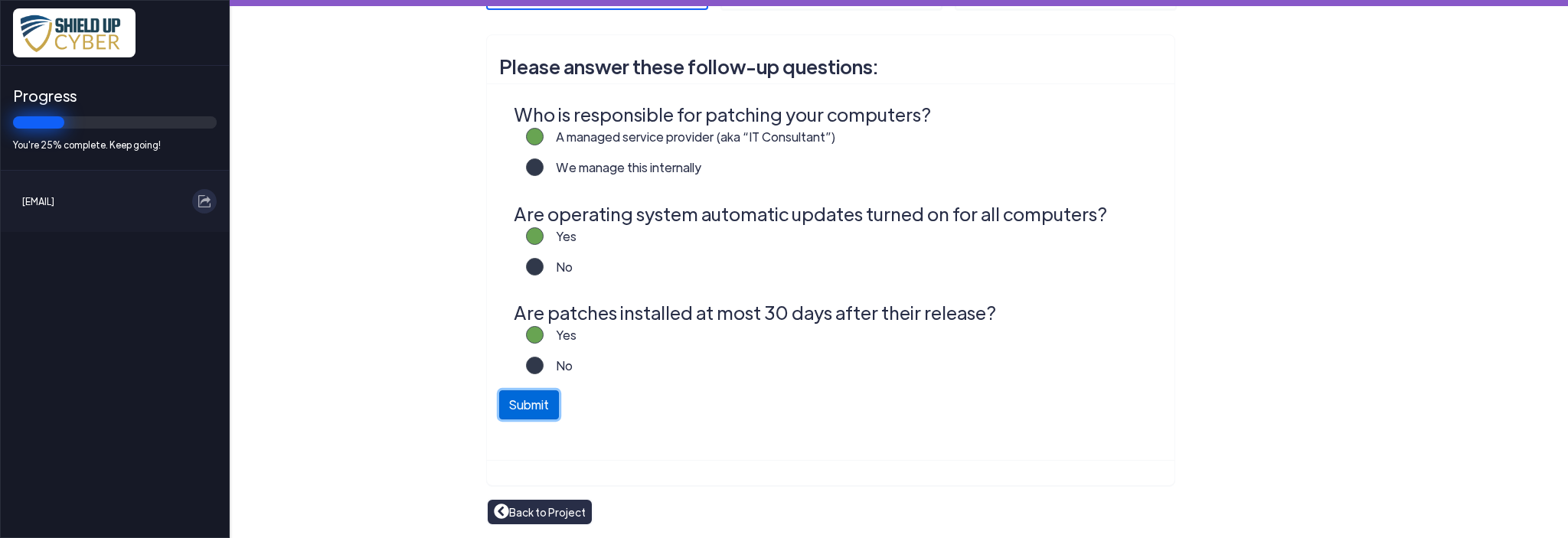 click on "Submit" 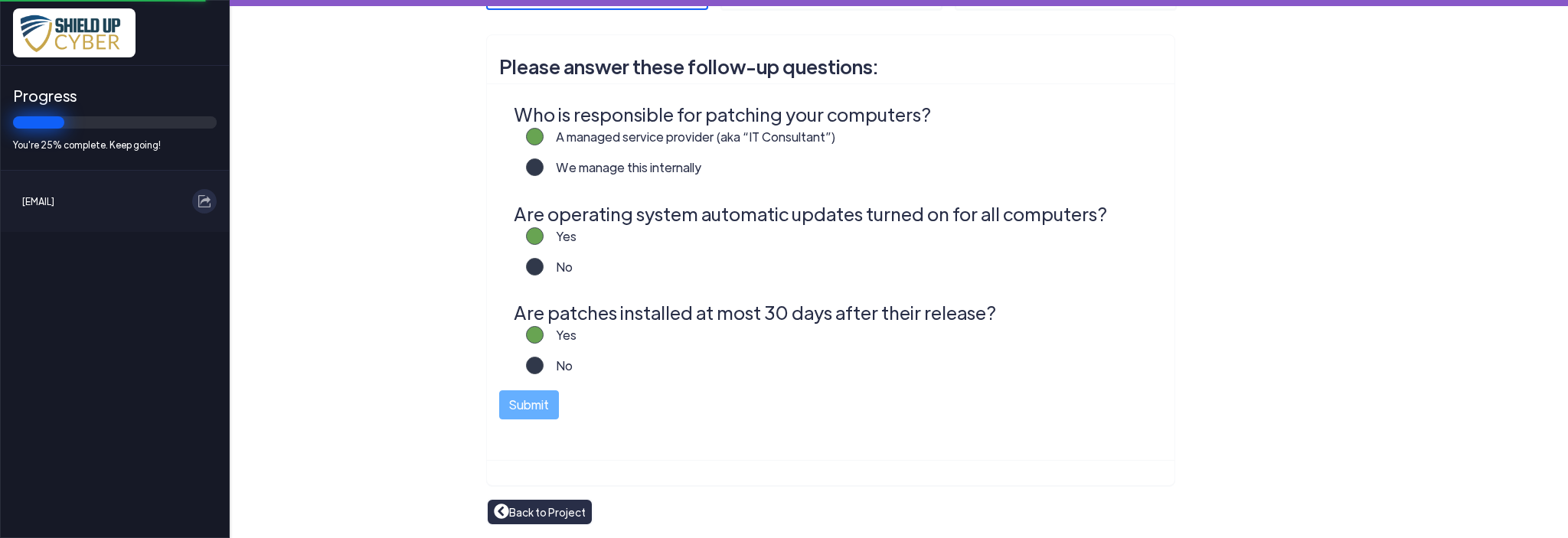 scroll, scrollTop: 355, scrollLeft: 0, axis: vertical 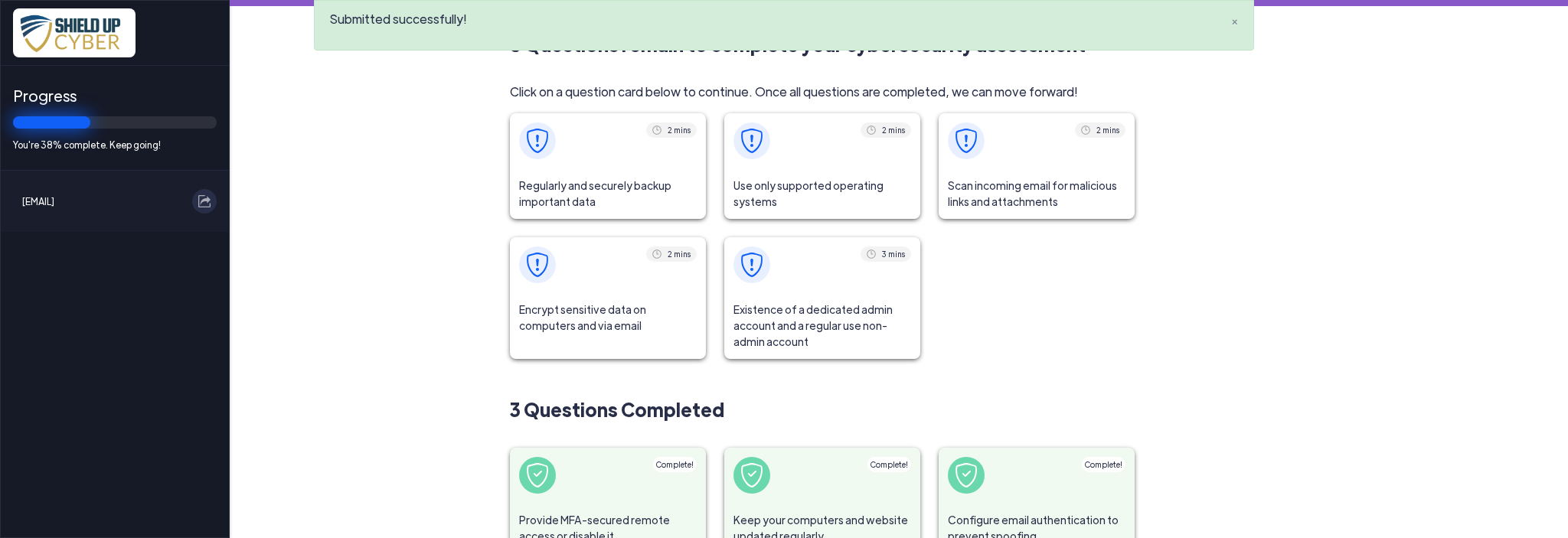 click 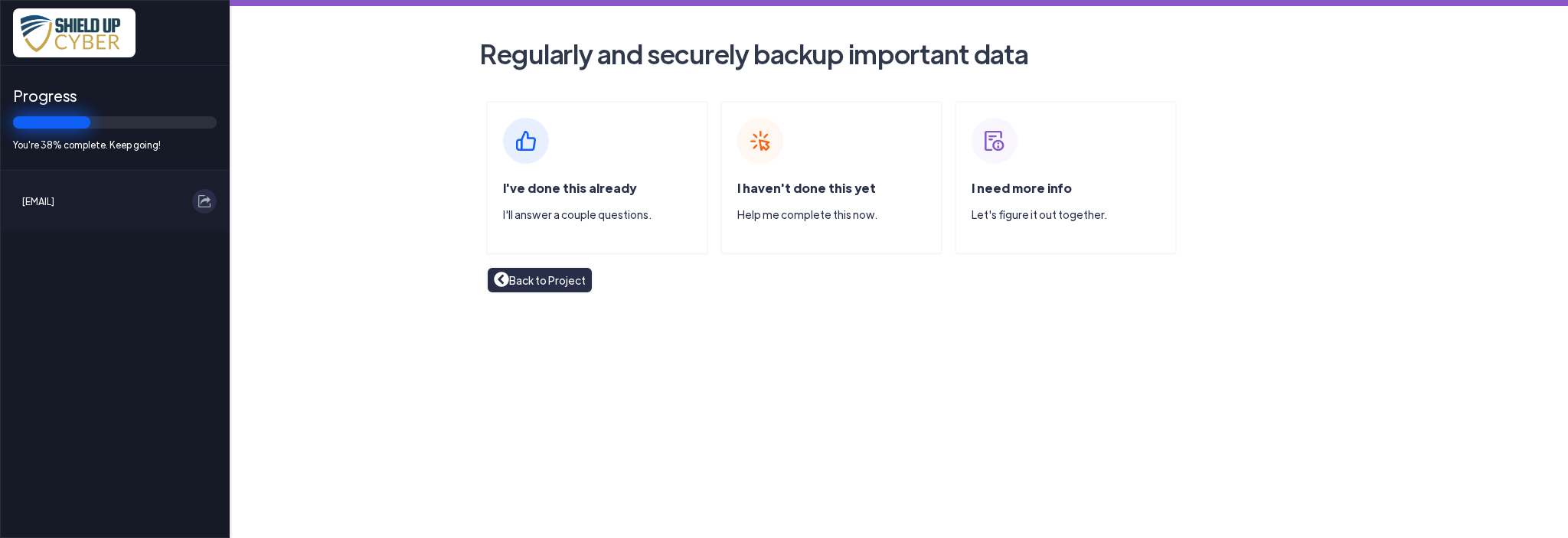 click 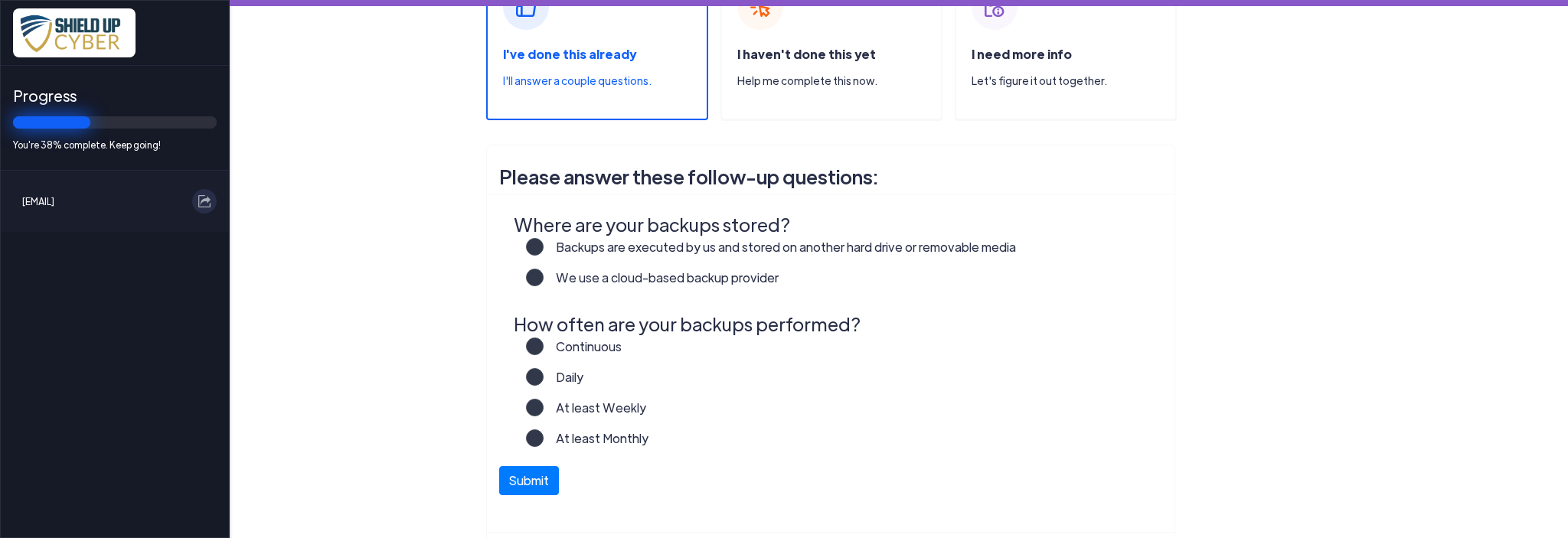 scroll, scrollTop: 153, scrollLeft: 0, axis: vertical 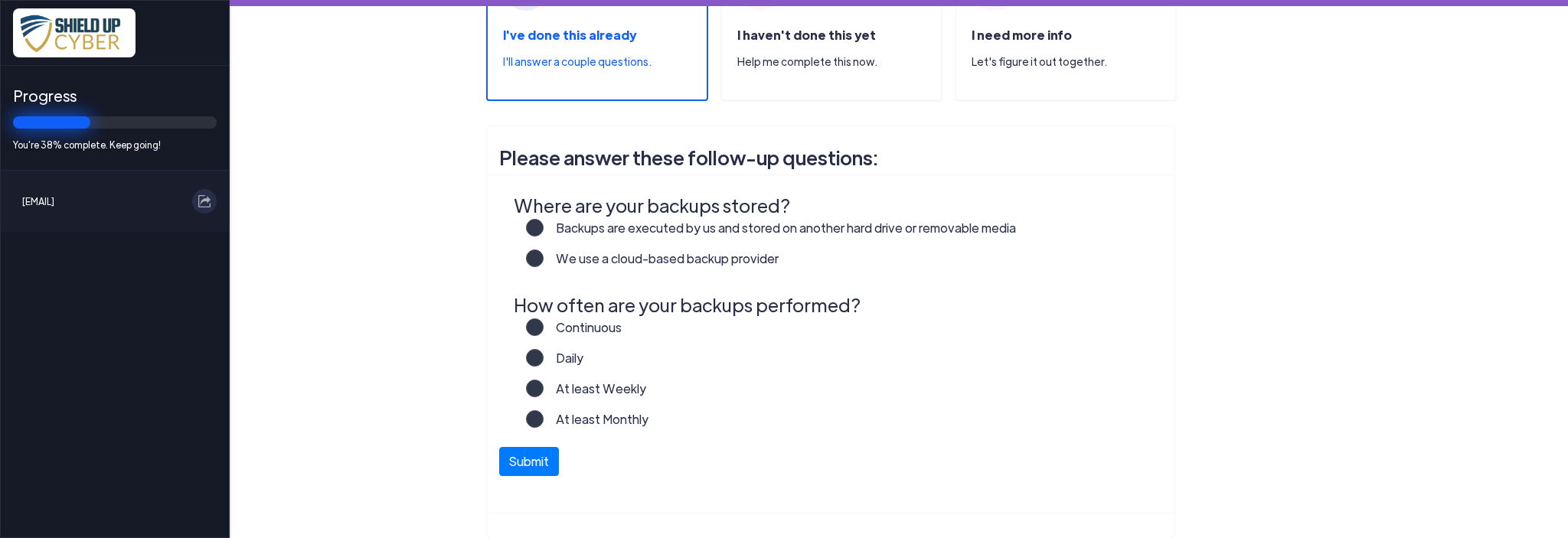 click 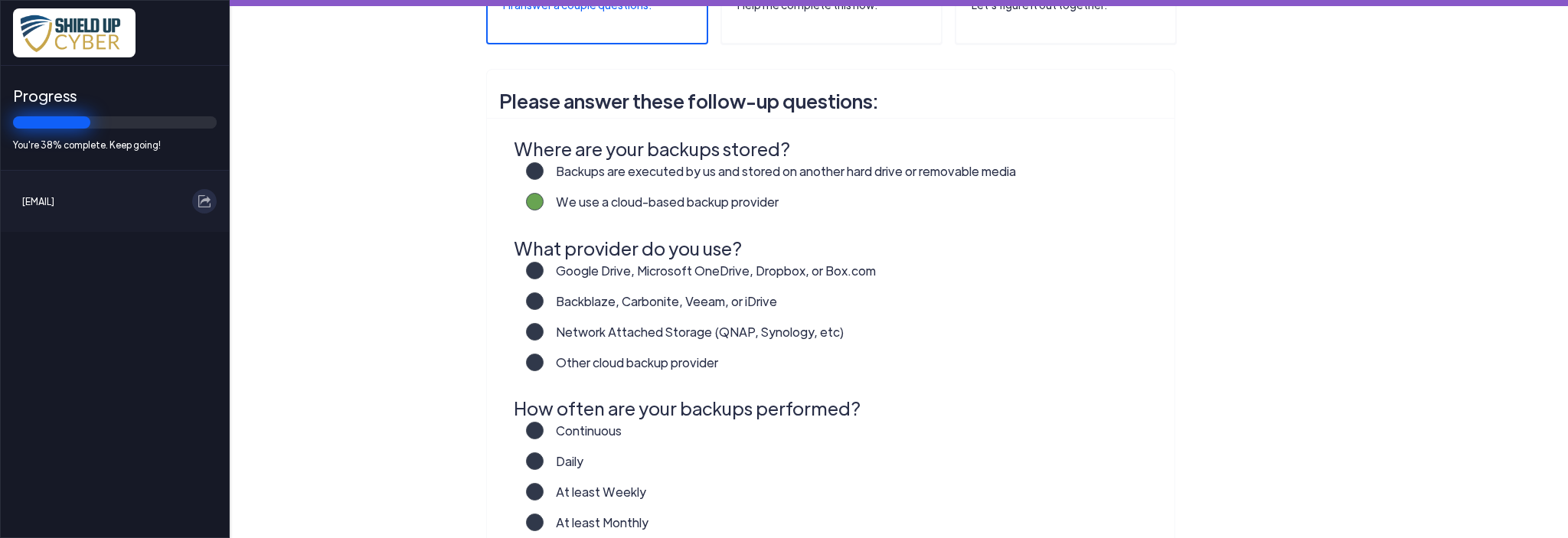 scroll, scrollTop: 306, scrollLeft: 0, axis: vertical 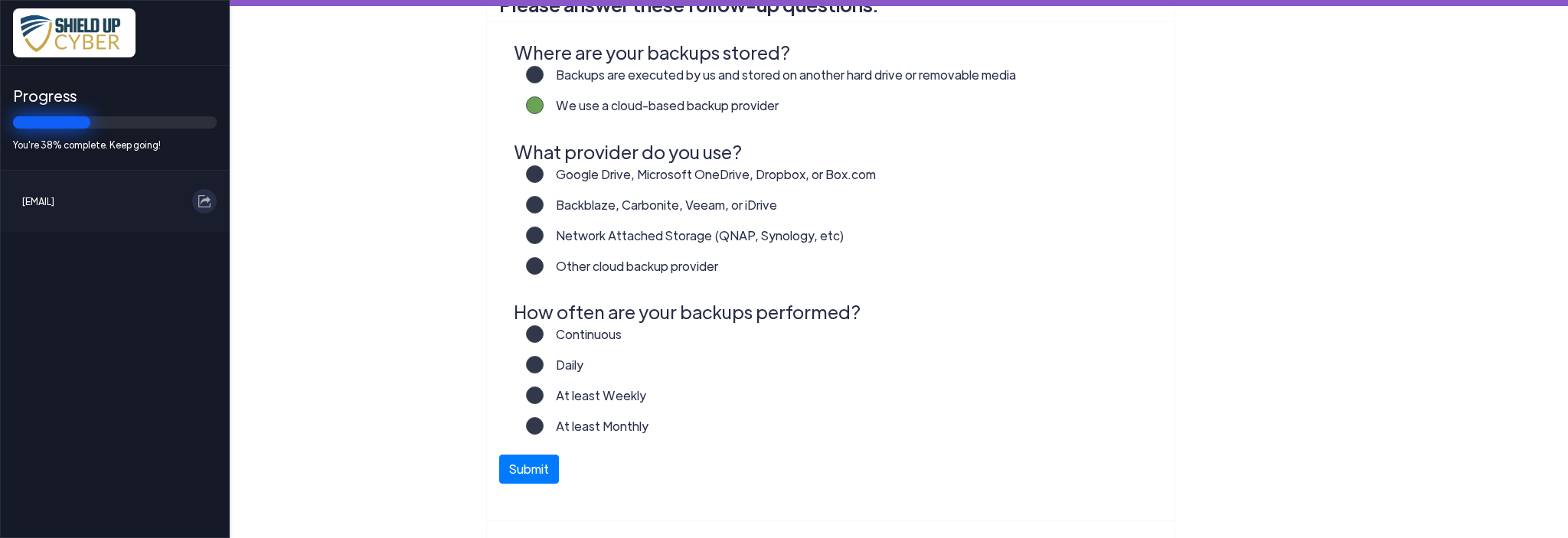 click on "Other cloud backup provider" 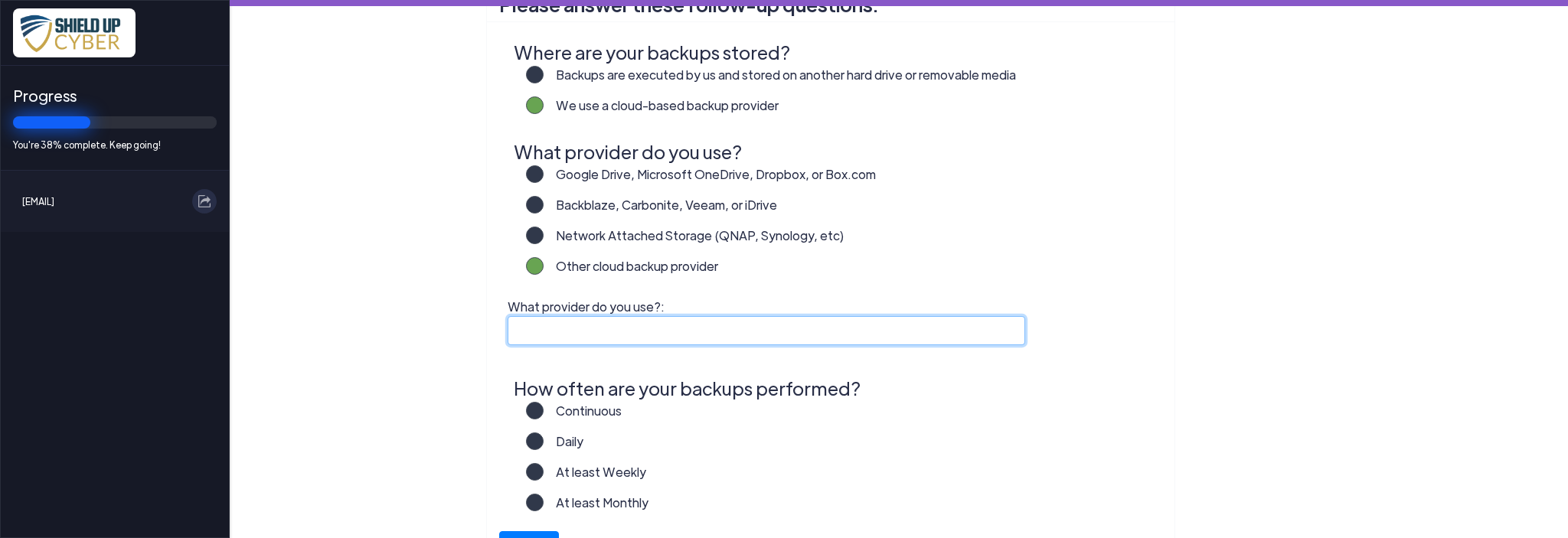 click on "What provider do you use?:" 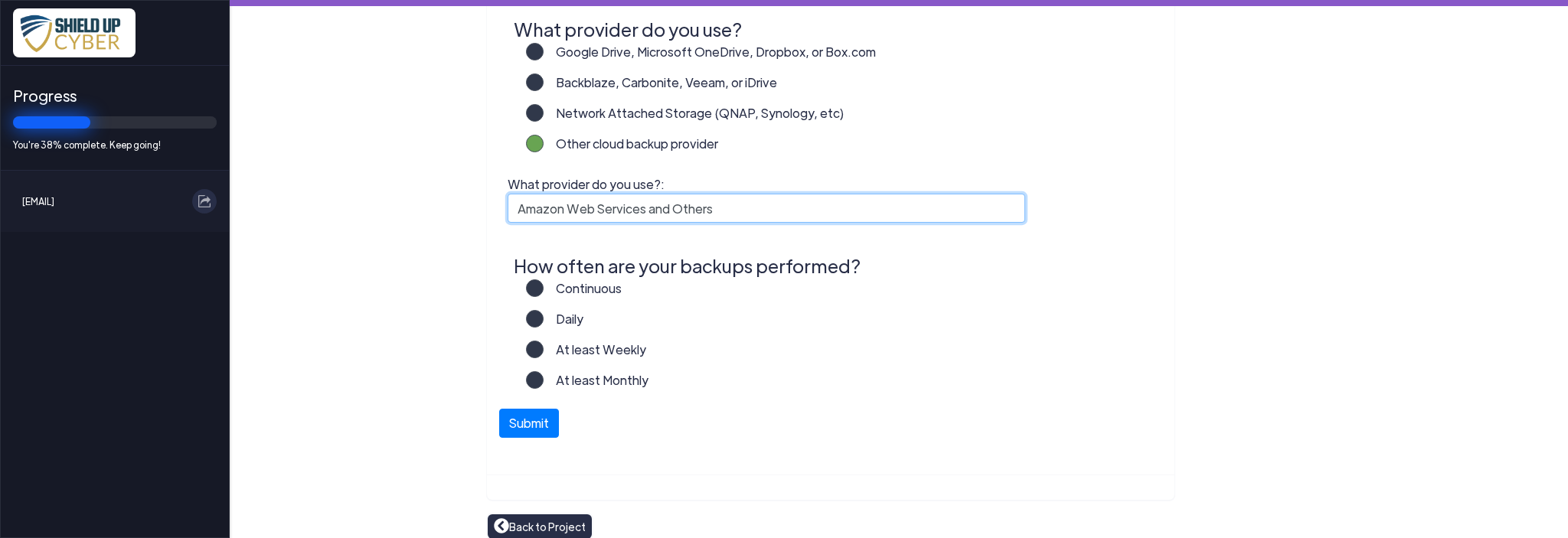 scroll, scrollTop: 459, scrollLeft: 0, axis: vertical 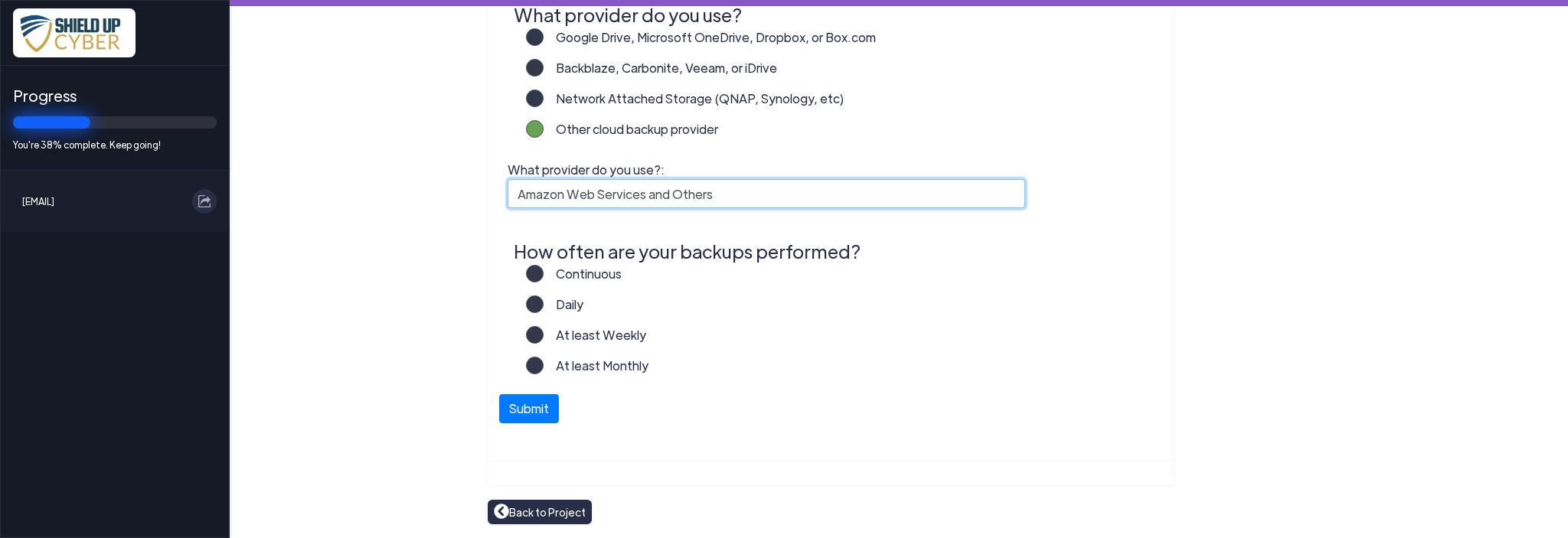 type on "Amazon Web Services and Others" 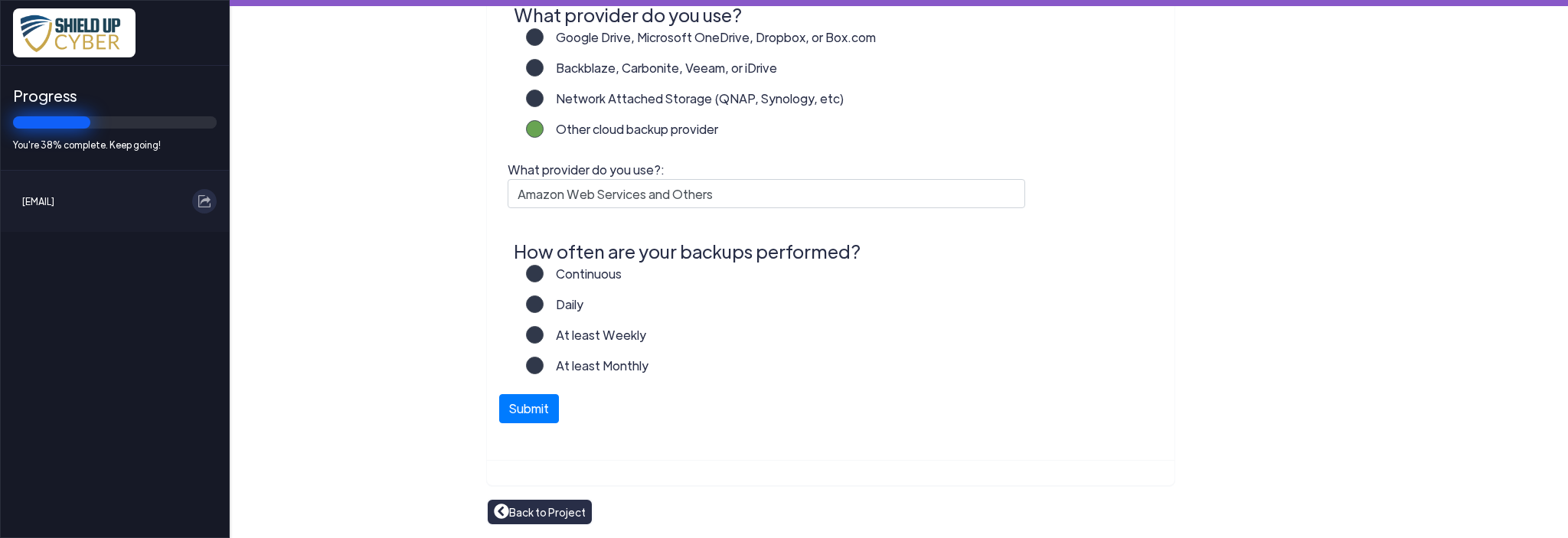 click on "Daily" 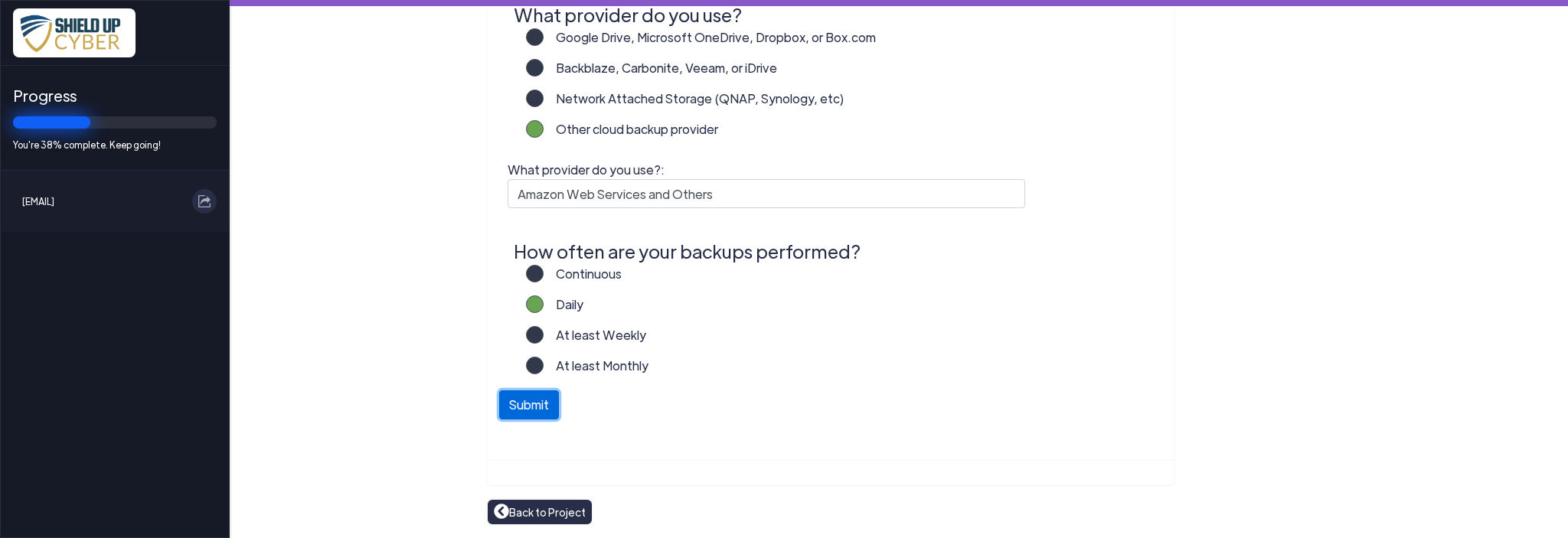 click on "Submit" 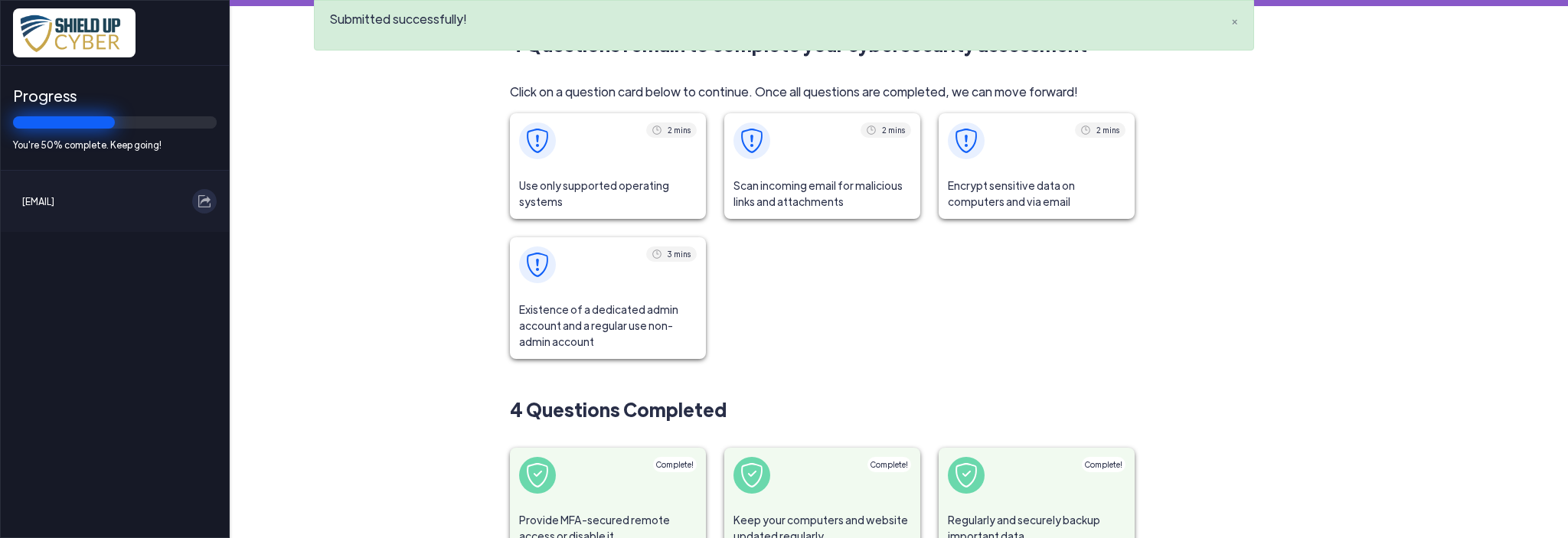 click 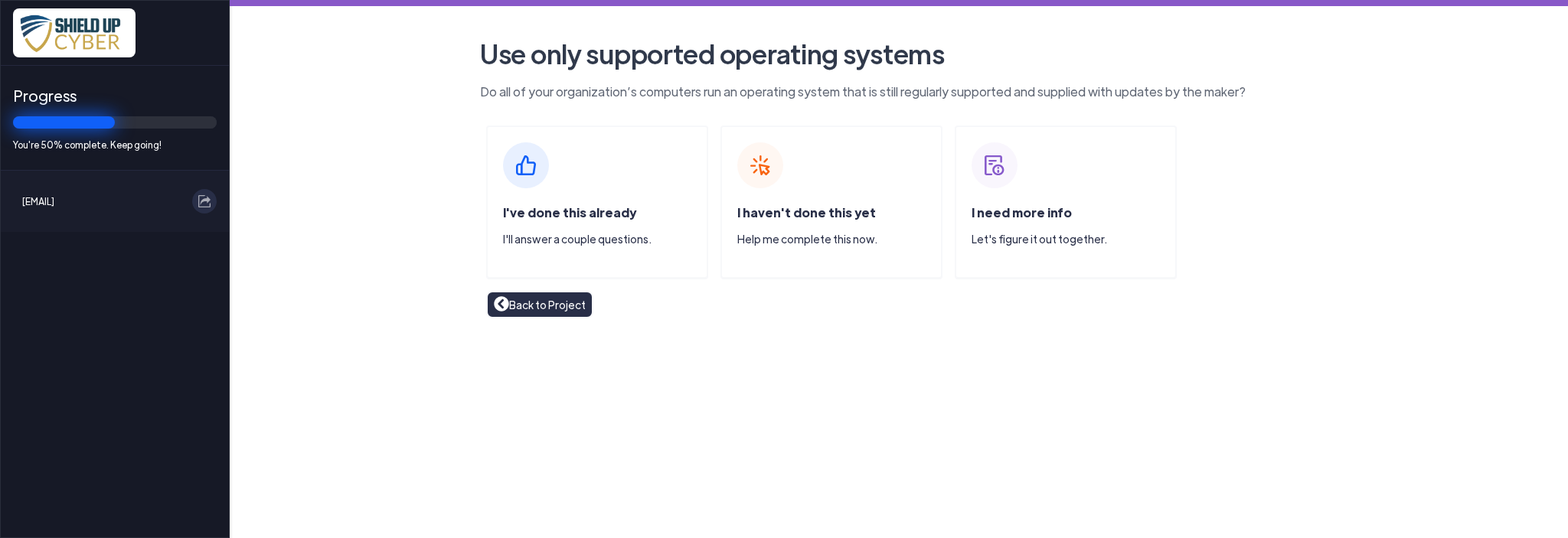 click 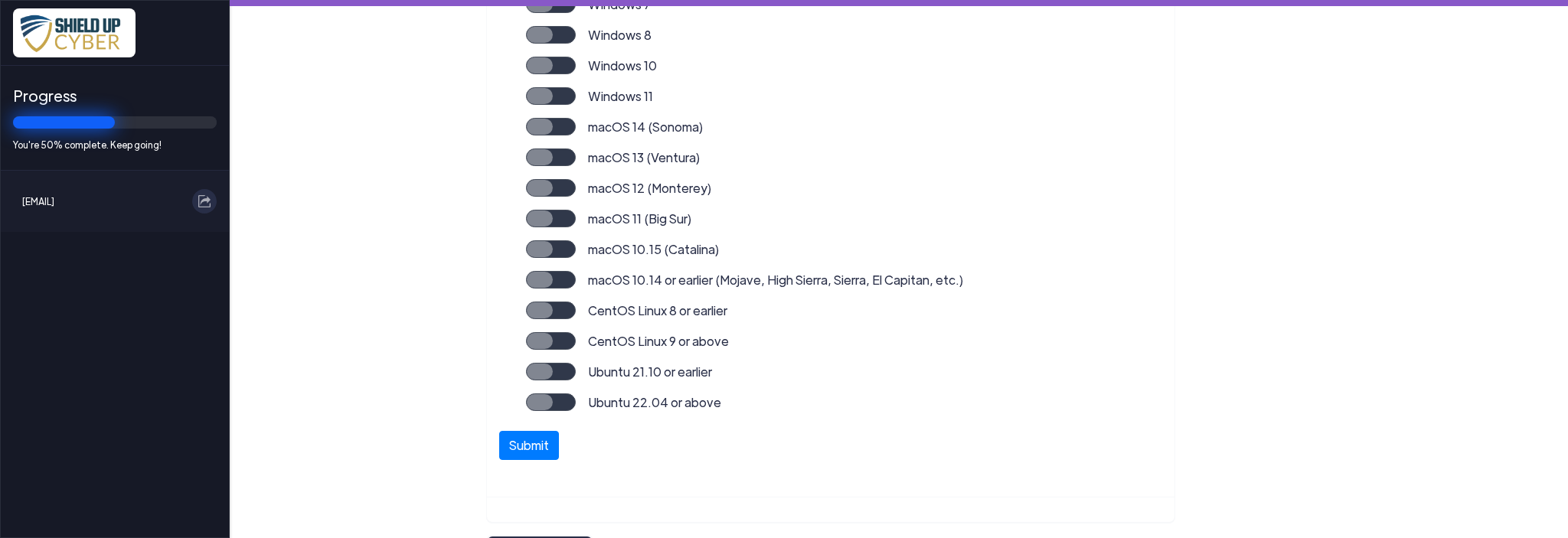 scroll, scrollTop: 383, scrollLeft: 0, axis: vertical 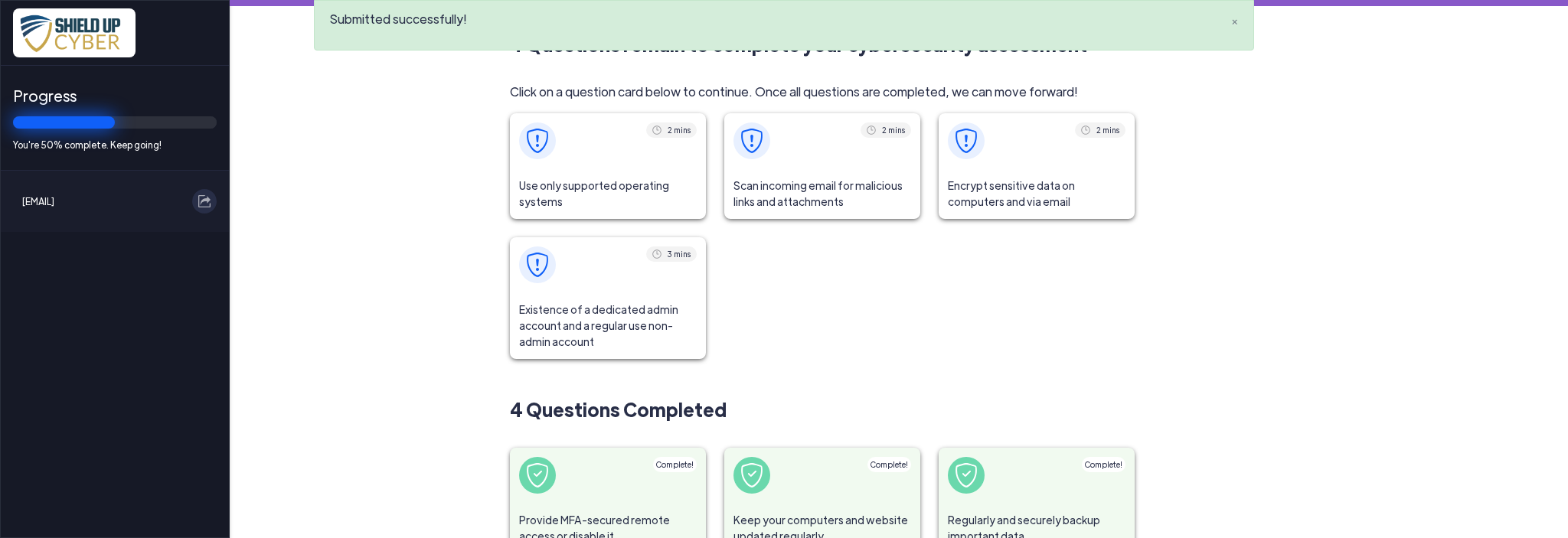 click on "Scan incoming email for malicious links and attachments" 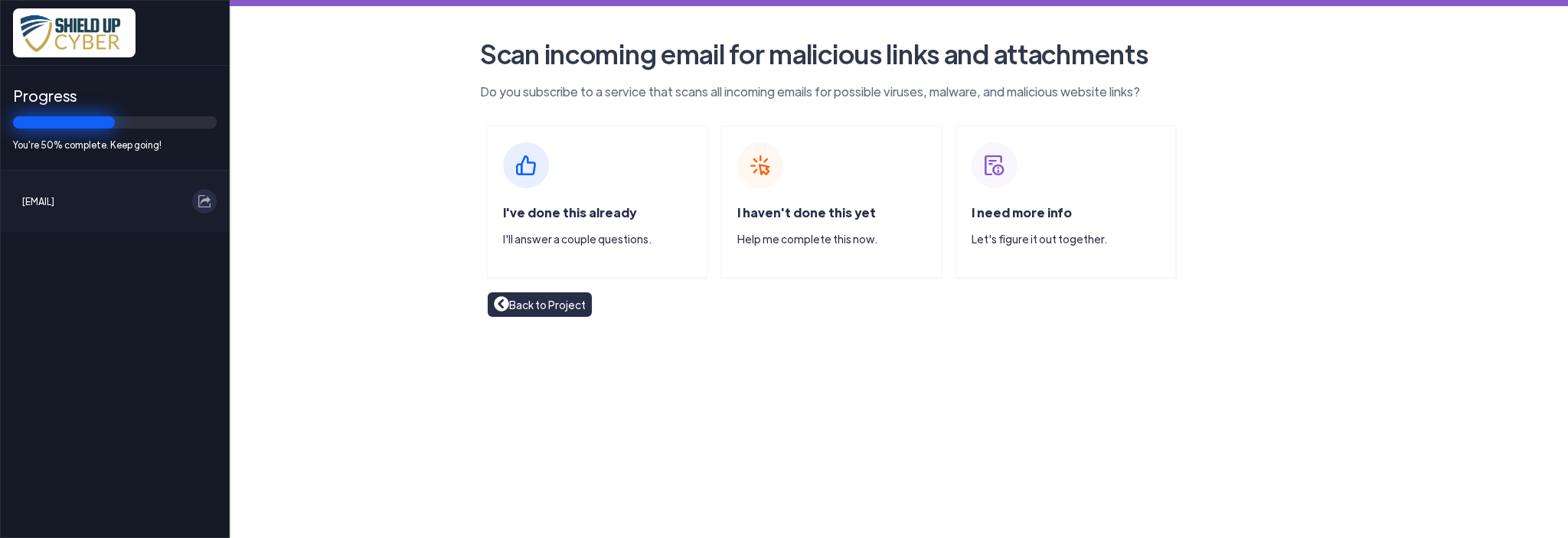 click on "I've done this already" 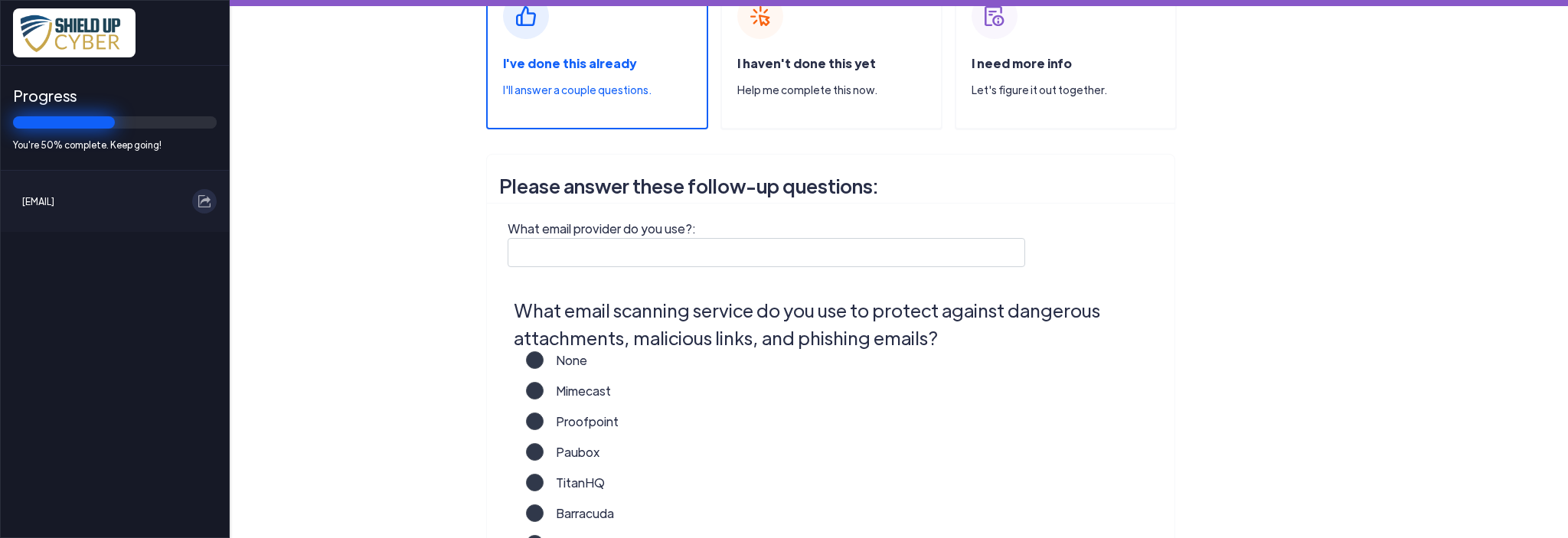 scroll, scrollTop: 153, scrollLeft: 0, axis: vertical 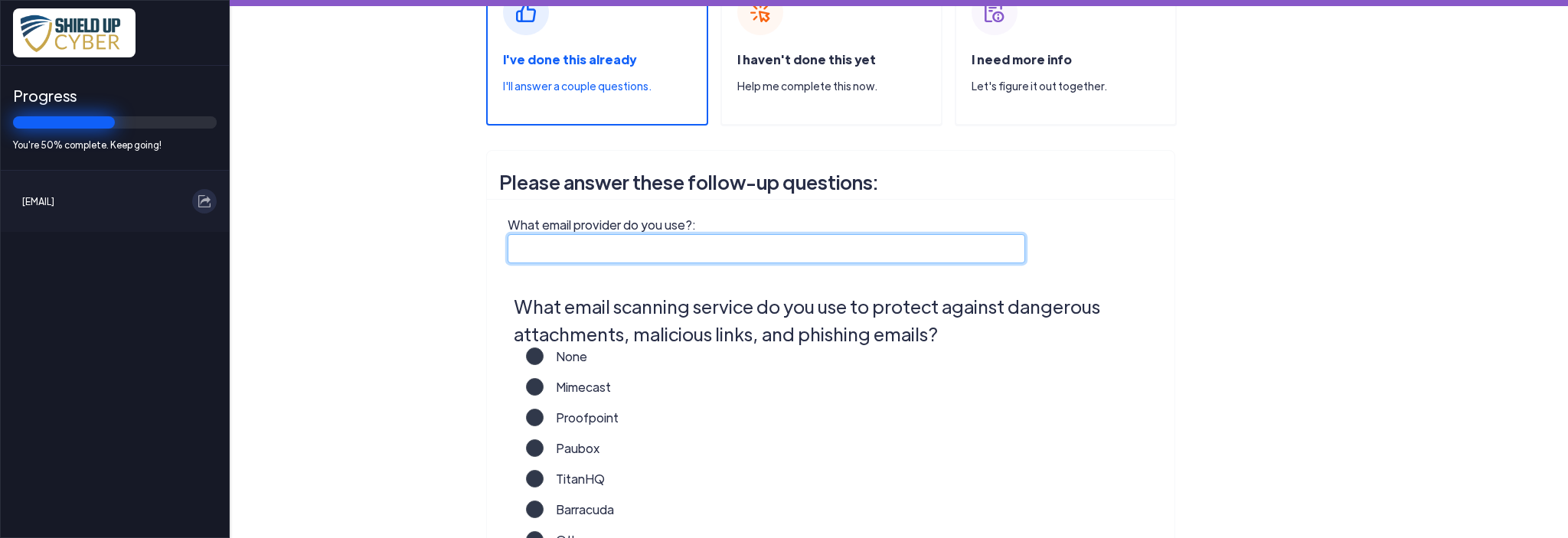 click on "What email provider do you use?:" 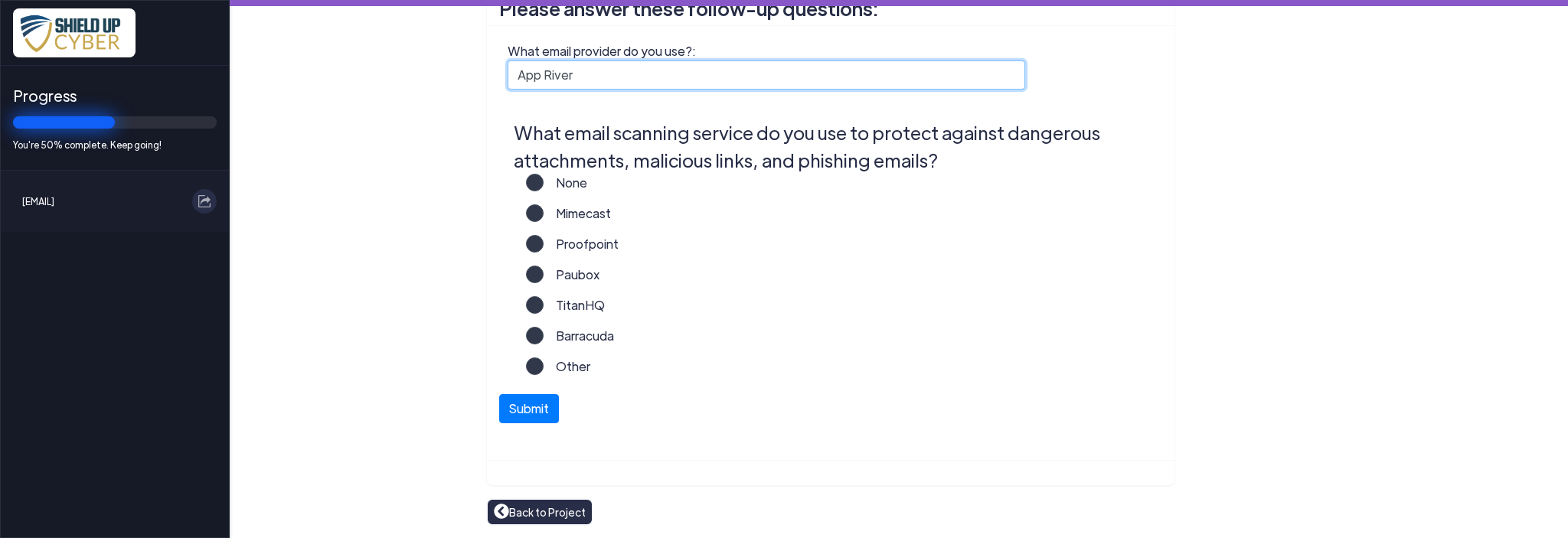 scroll, scrollTop: 383, scrollLeft: 0, axis: vertical 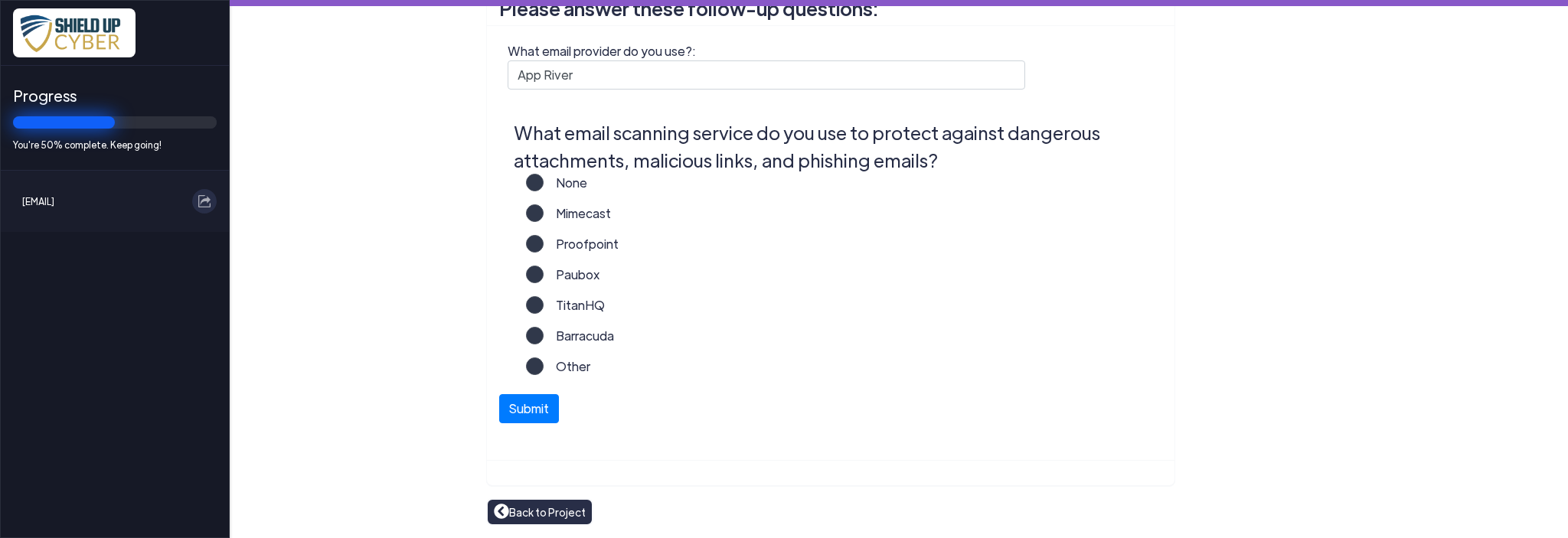 click on "Other" 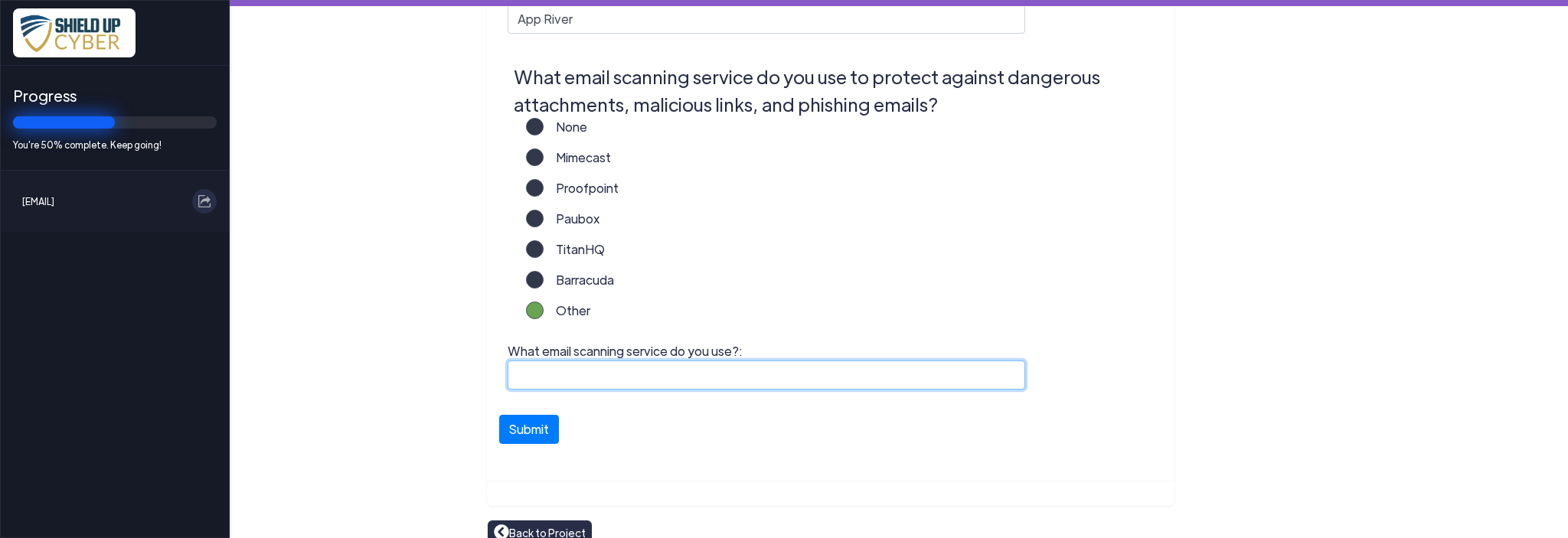 click on "What email scanning service do you use?:" 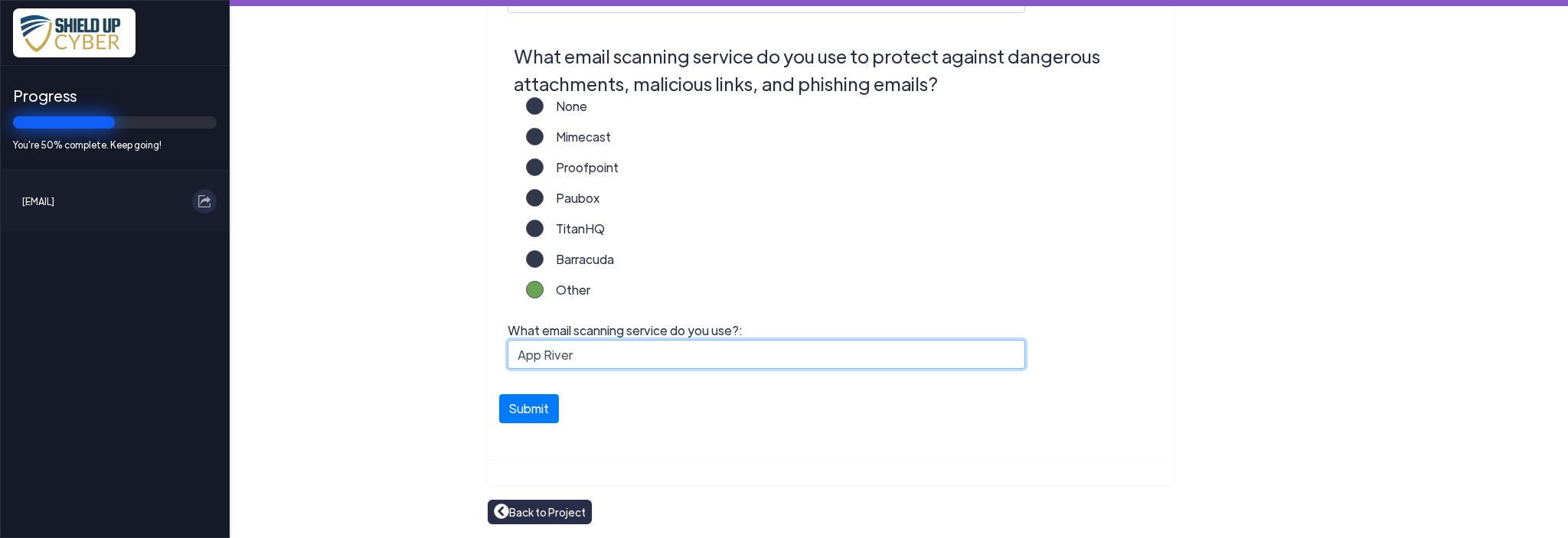 scroll, scrollTop: 471, scrollLeft: 0, axis: vertical 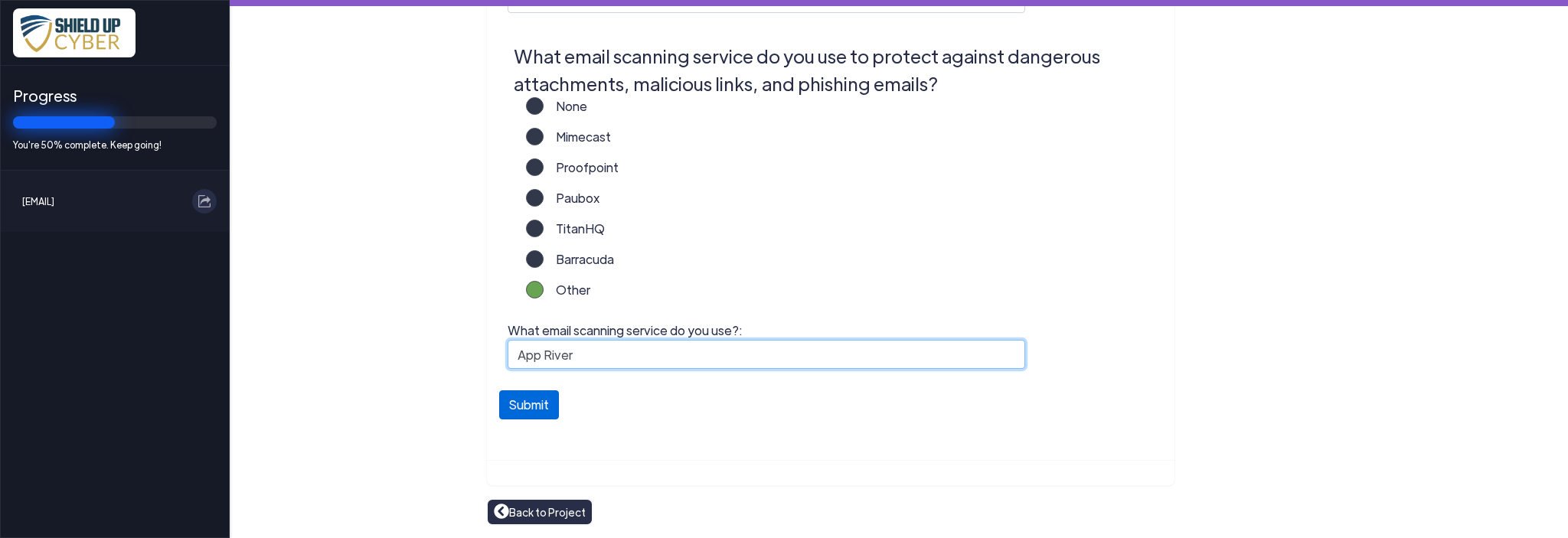 type on "App River" 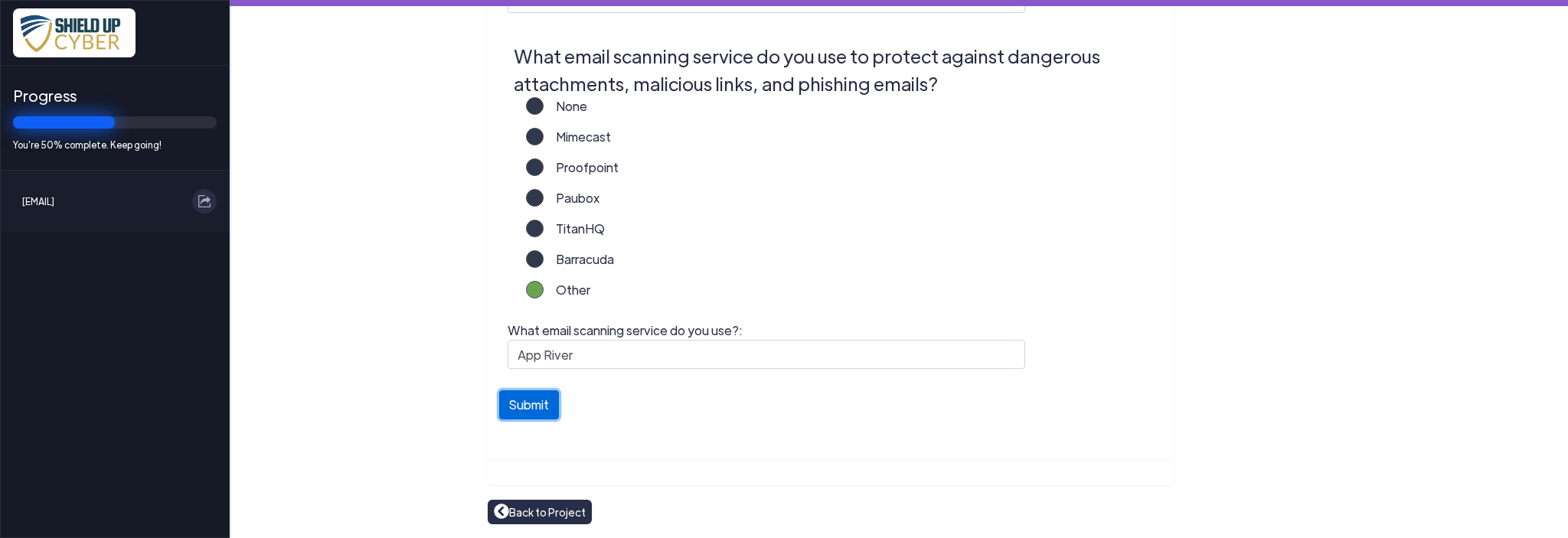 click on "Submit" 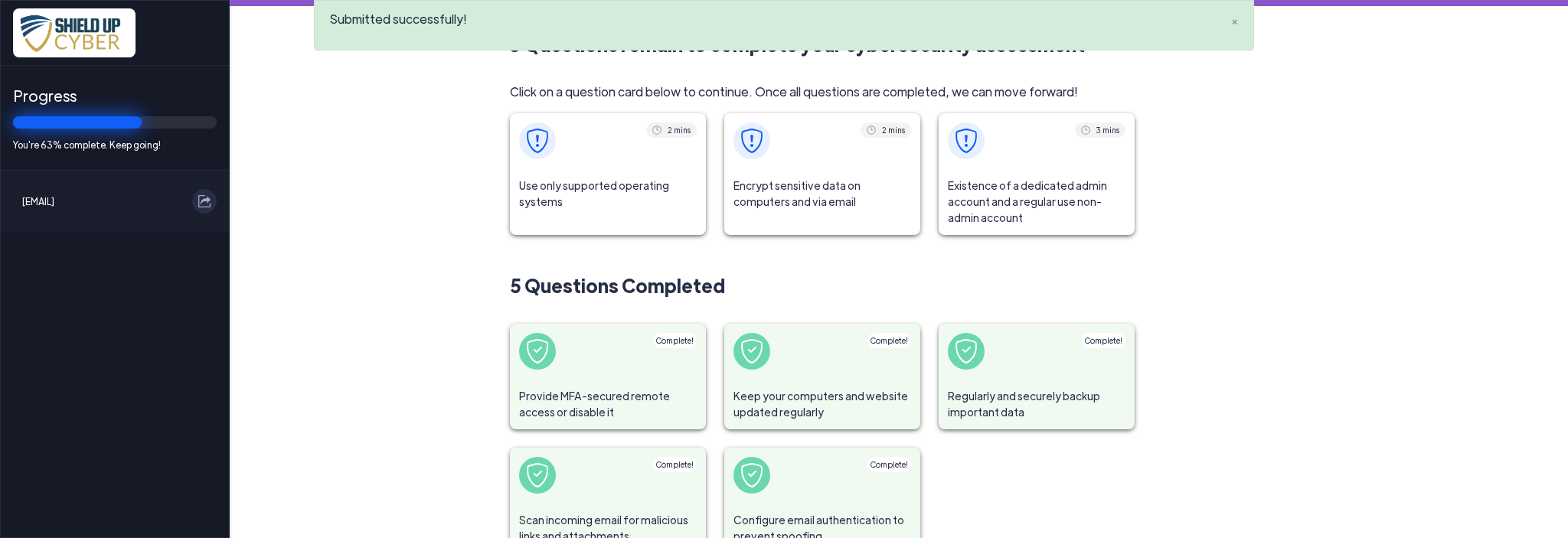 click on "Encrypt sensitive data on computers and via email" 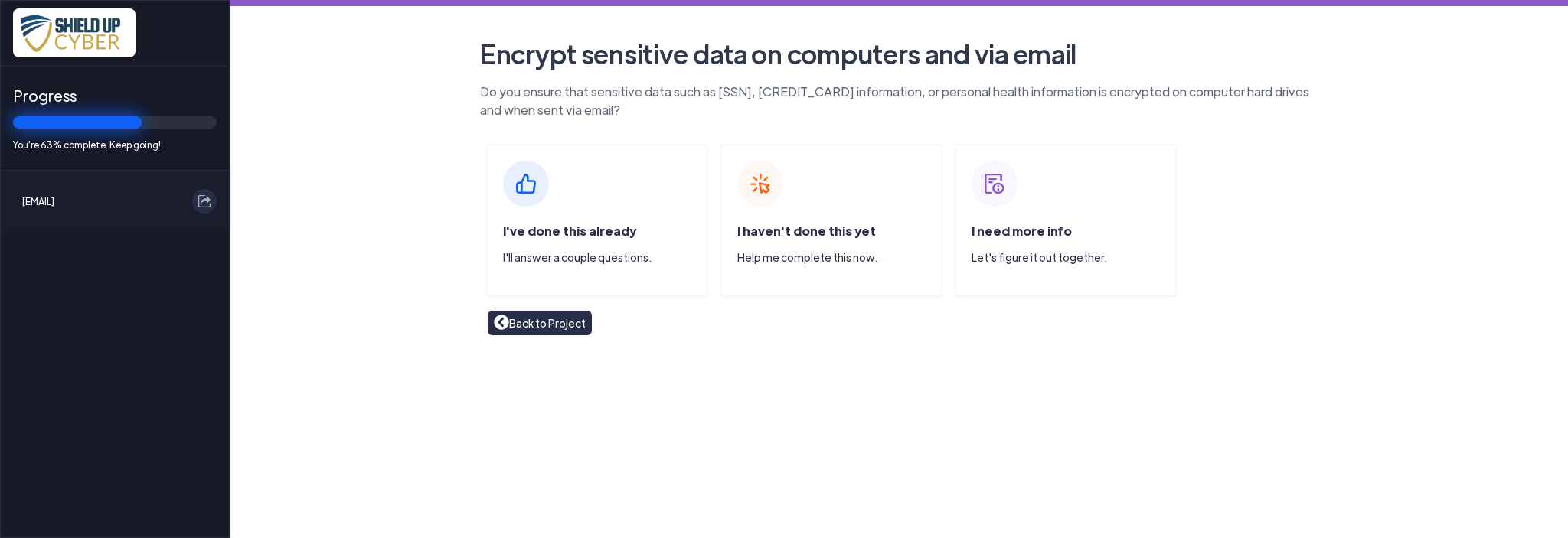 click on "I've done this already  I'll answer a couple questions." 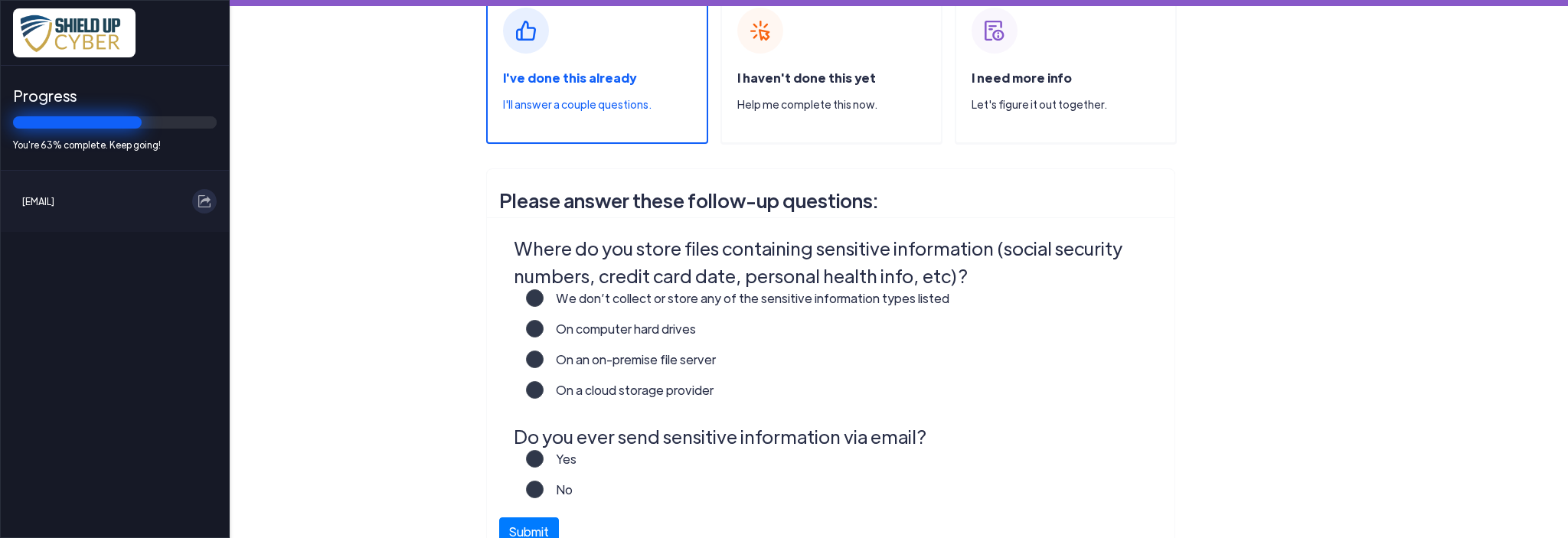 scroll, scrollTop: 230, scrollLeft: 0, axis: vertical 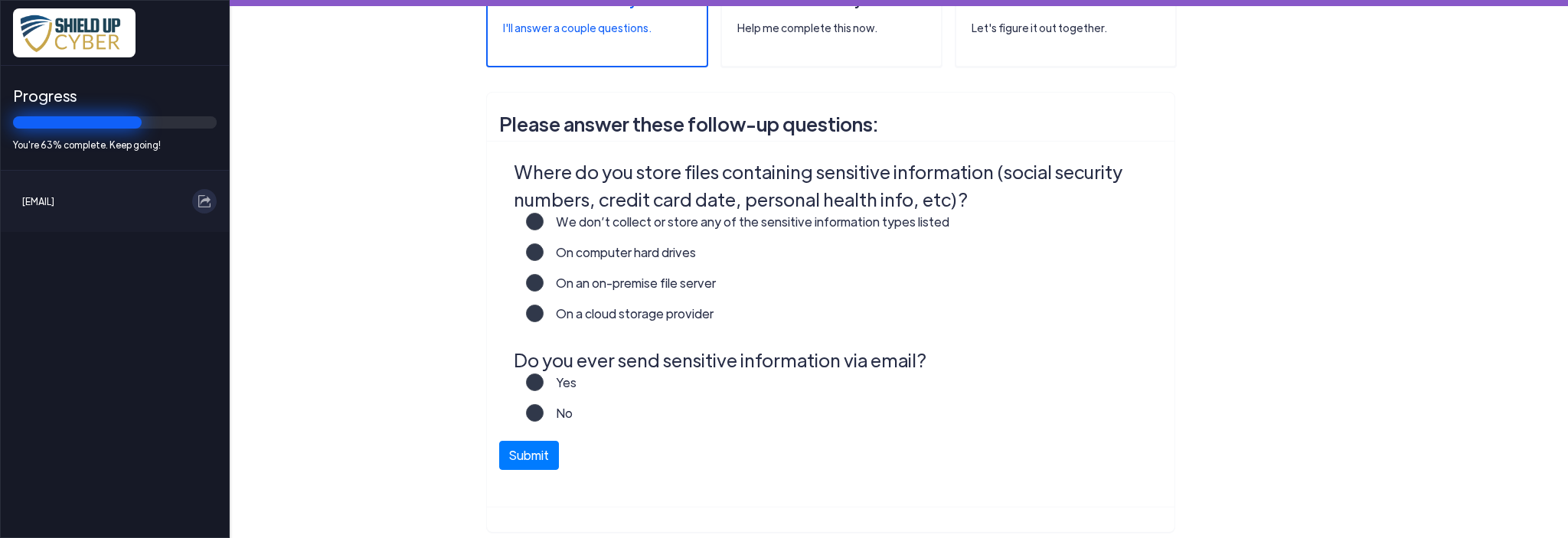 click 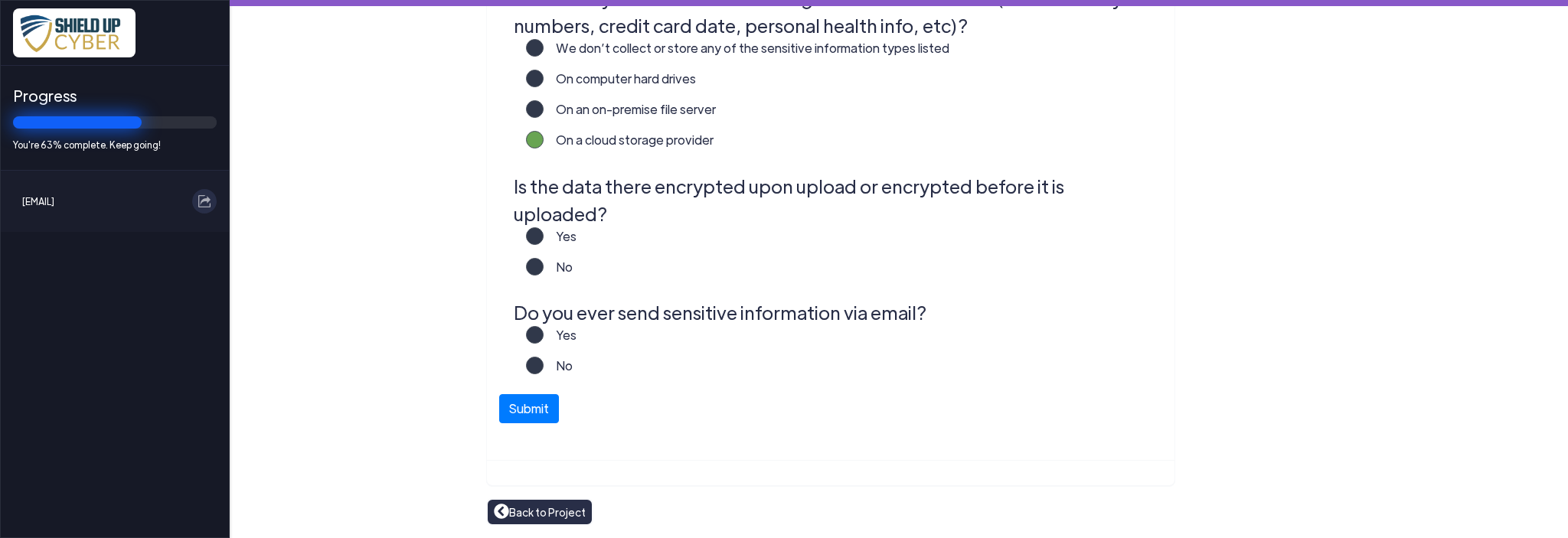 scroll, scrollTop: 459, scrollLeft: 0, axis: vertical 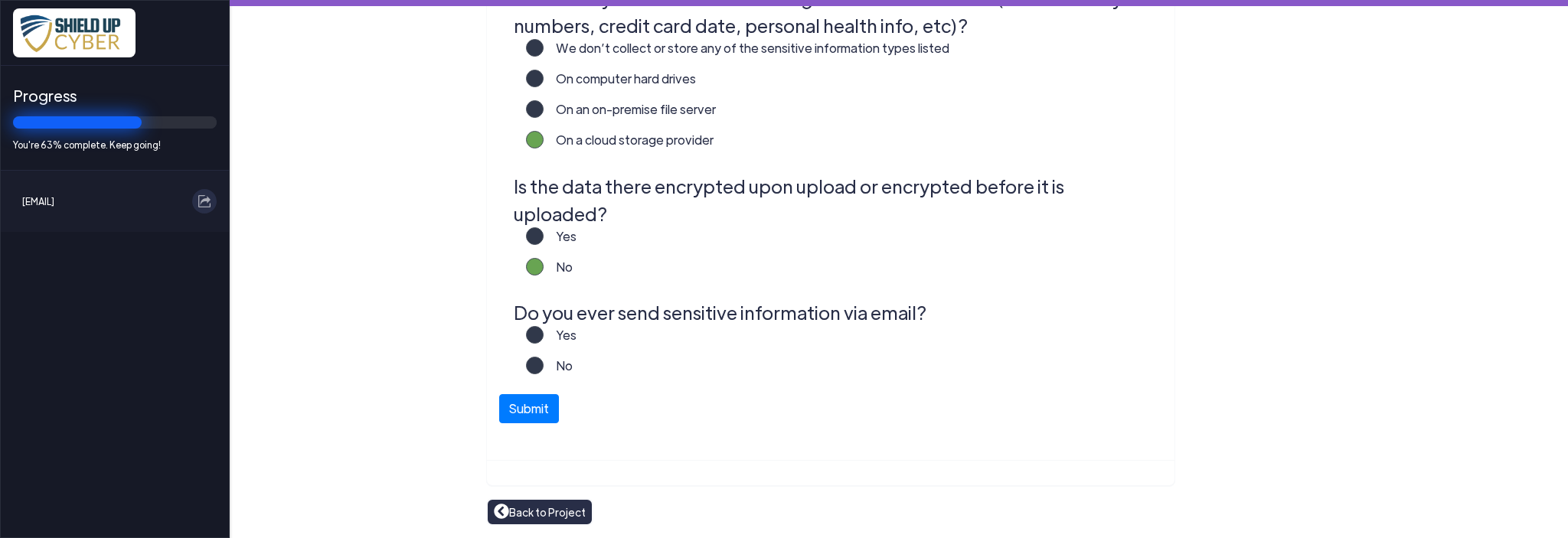 click on "Yes" 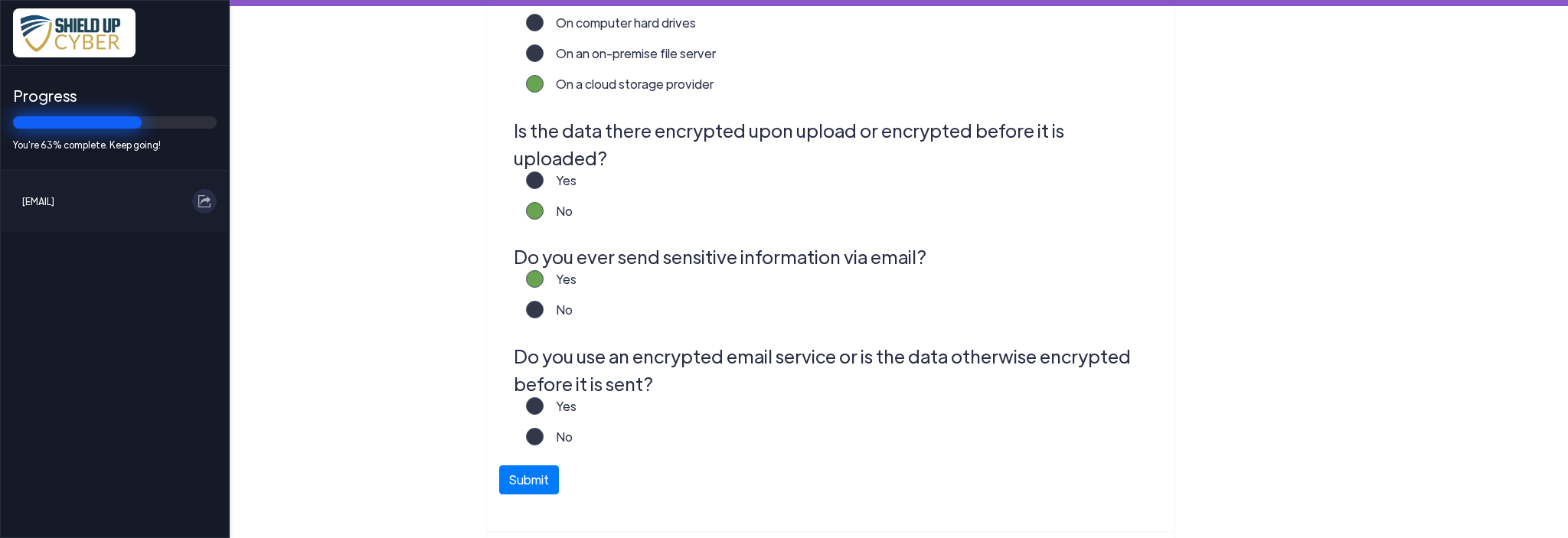 scroll, scrollTop: 612, scrollLeft: 0, axis: vertical 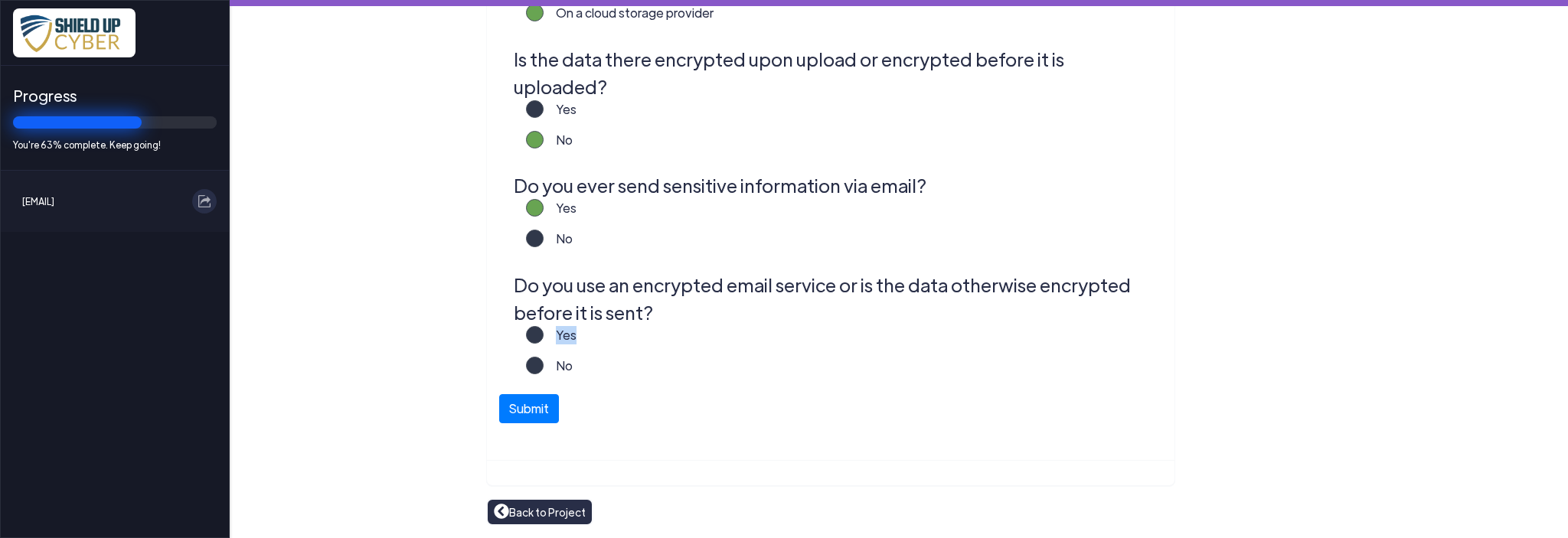 click on "Yes" 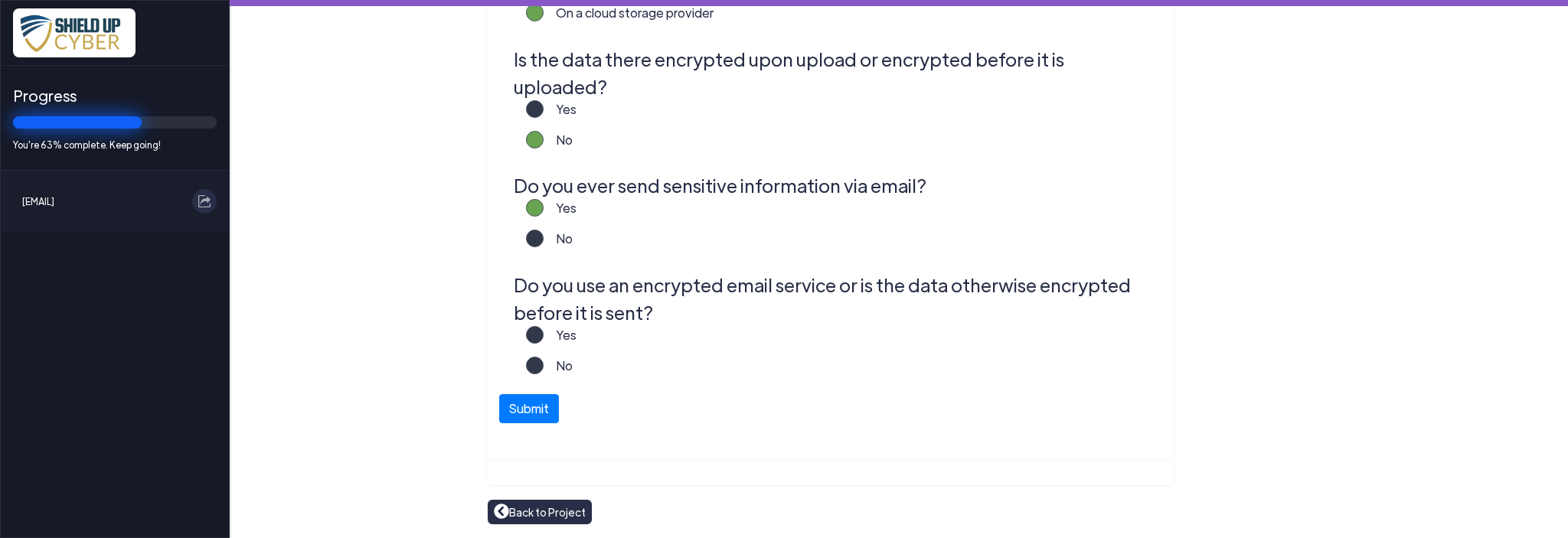 click on "Yes" 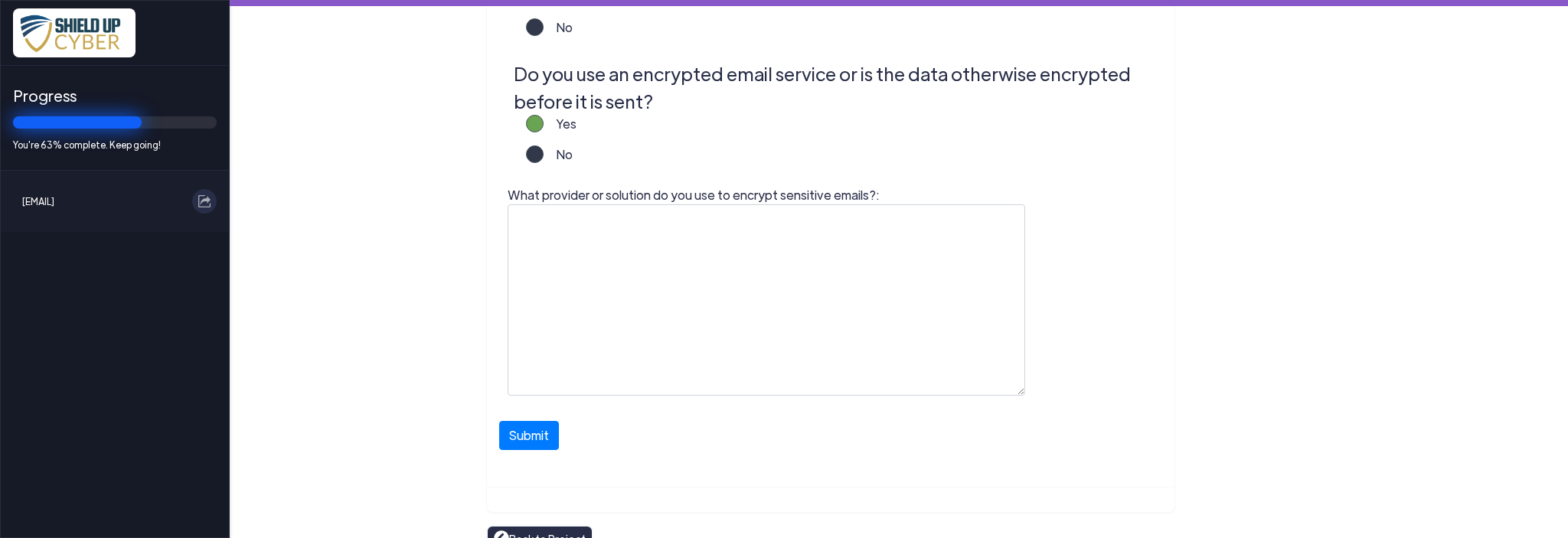 scroll, scrollTop: 765, scrollLeft: 0, axis: vertical 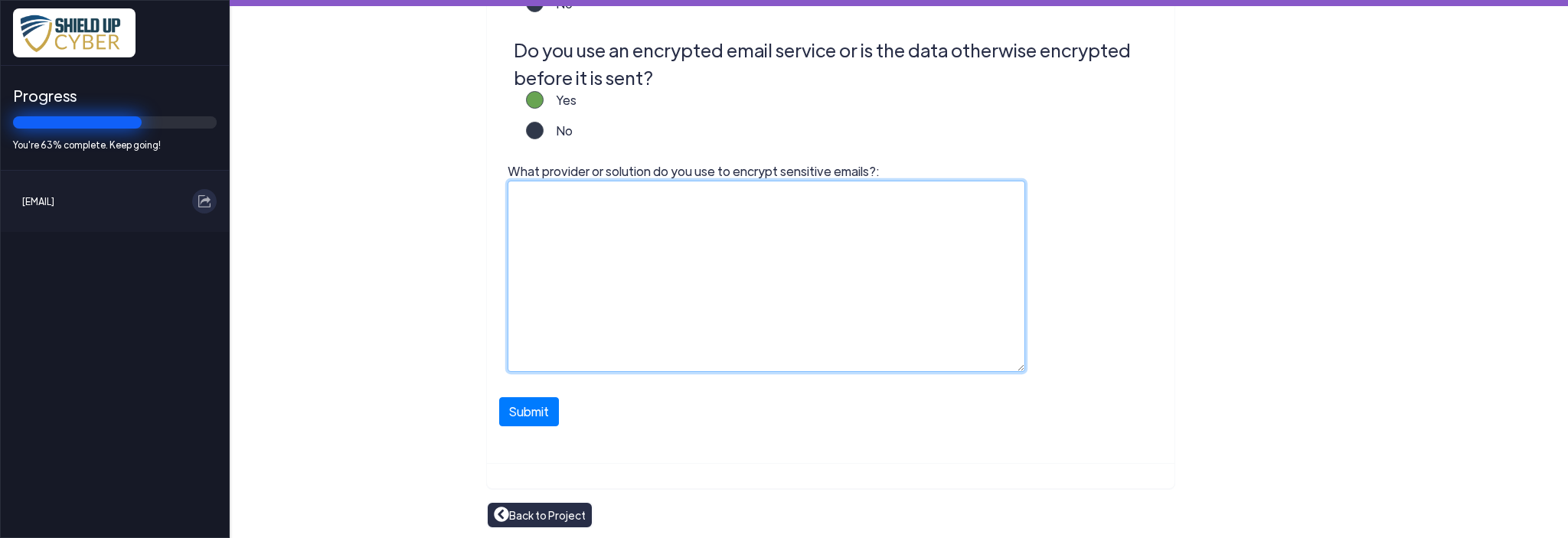 click on "What provider or solution do you use to encrypt sensitive emails?:" 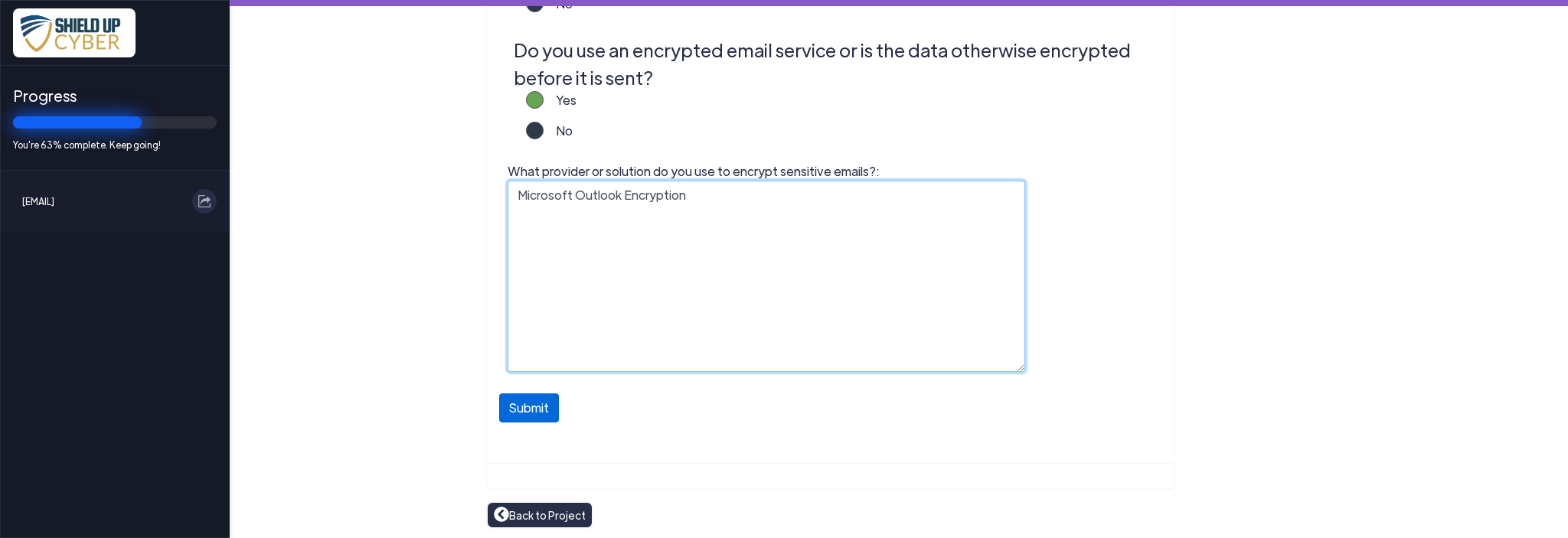 type on "Microsoft Outlook Encryption" 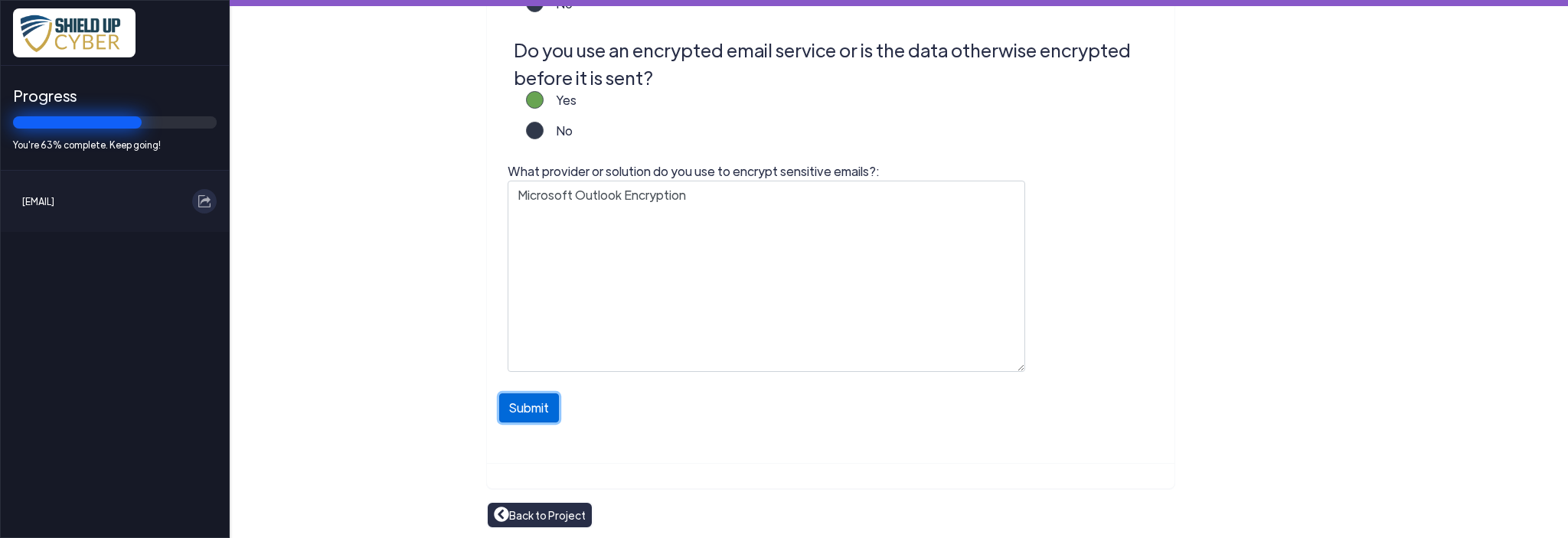 click on "Submit" 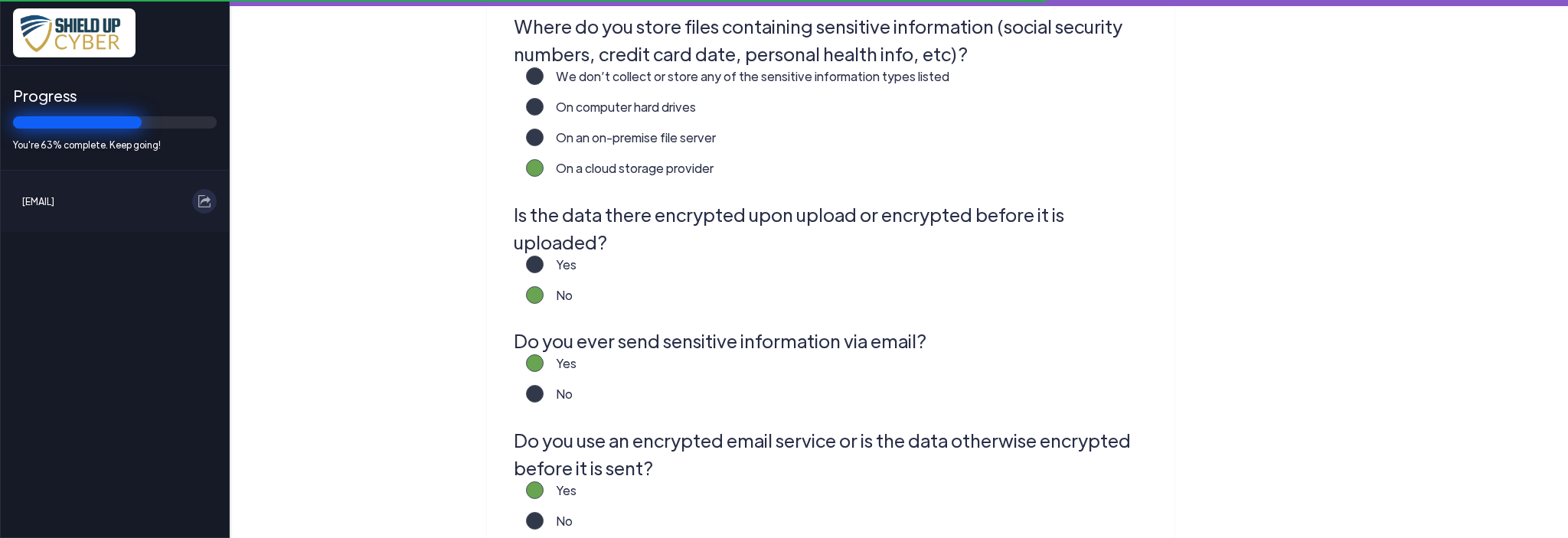scroll, scrollTop: 428, scrollLeft: 0, axis: vertical 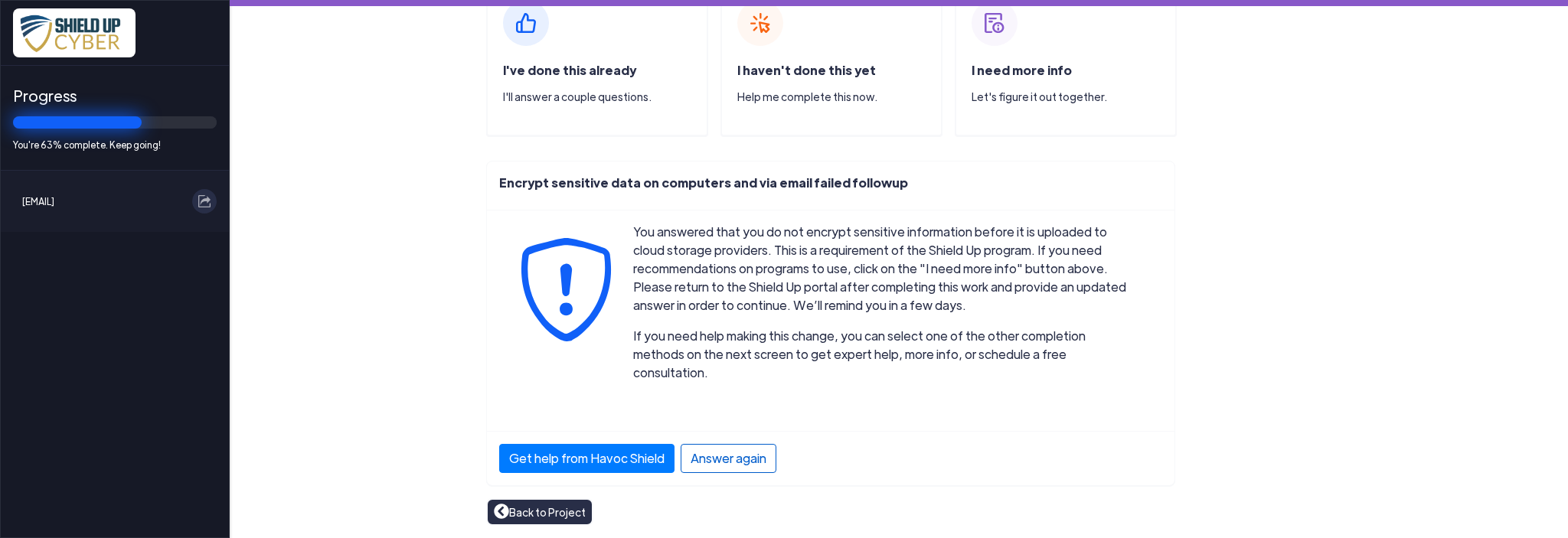 click on "Answer again" 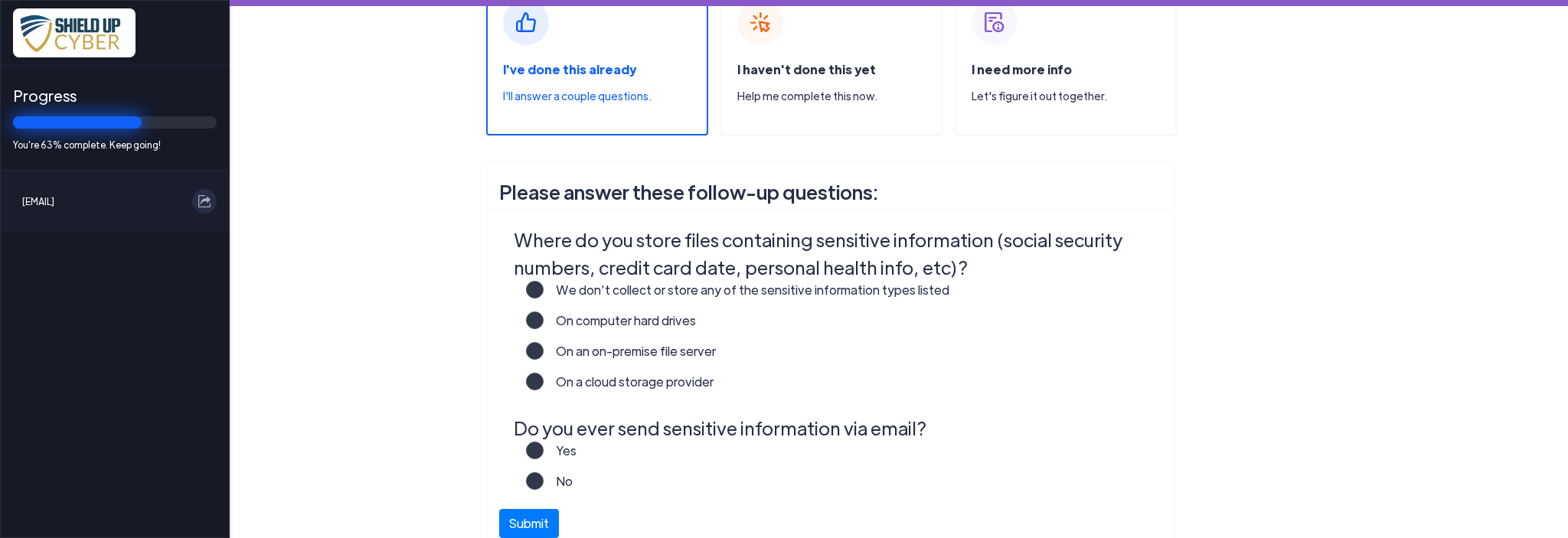 scroll, scrollTop: 210, scrollLeft: 0, axis: vertical 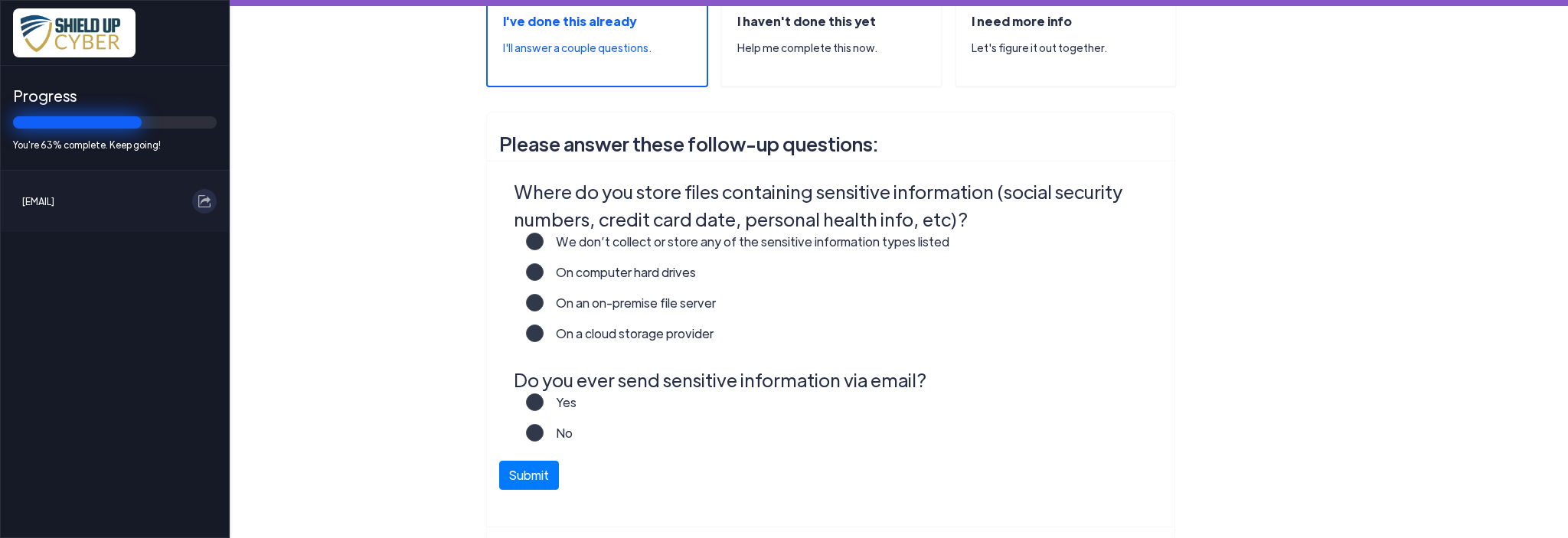 click 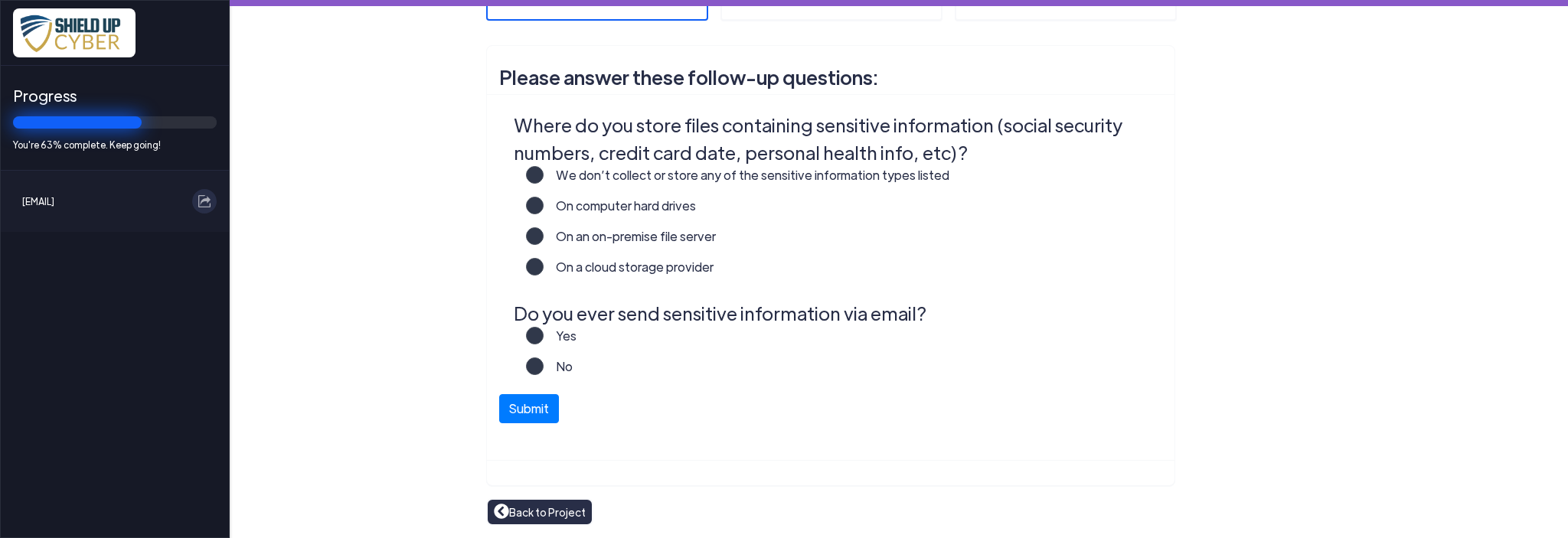 scroll, scrollTop: 363, scrollLeft: 0, axis: vertical 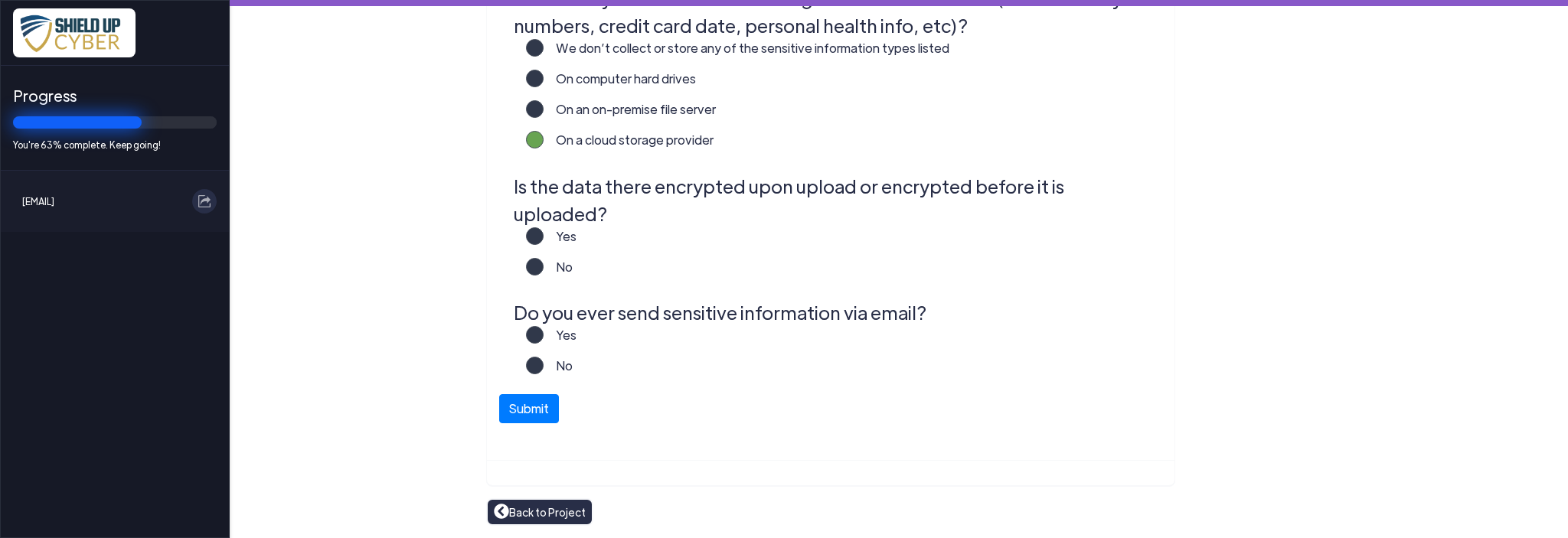 click 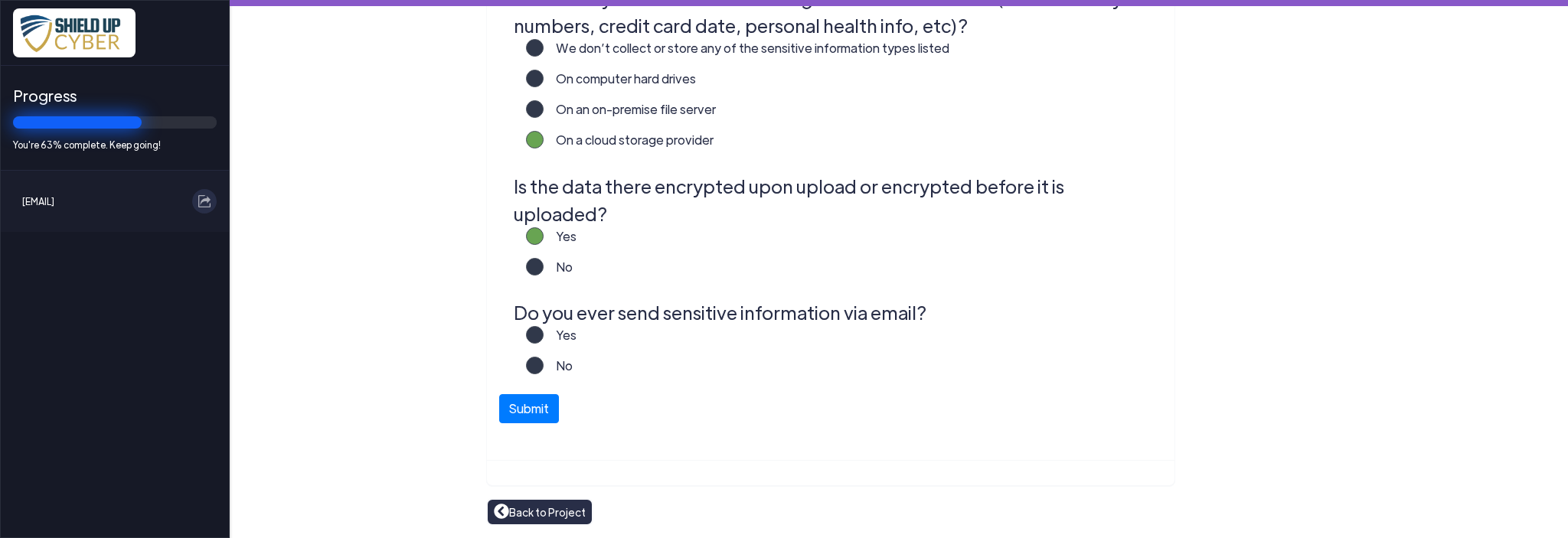 scroll, scrollTop: 503, scrollLeft: 0, axis: vertical 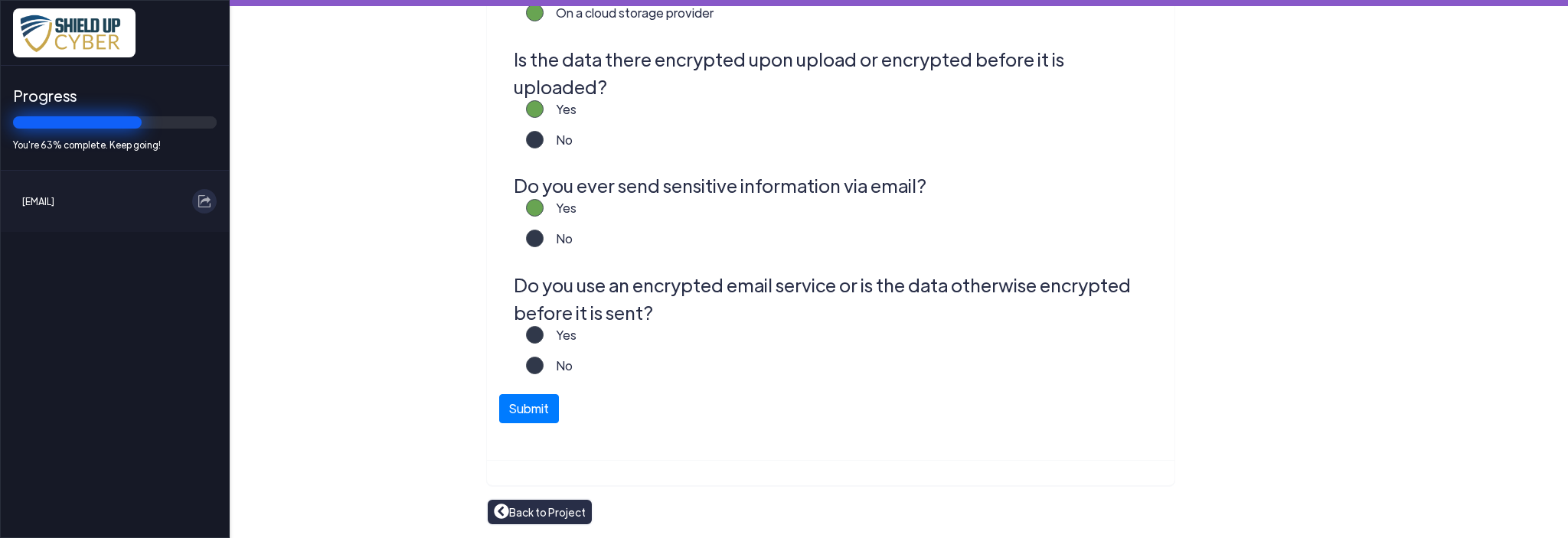 click on "Yes" 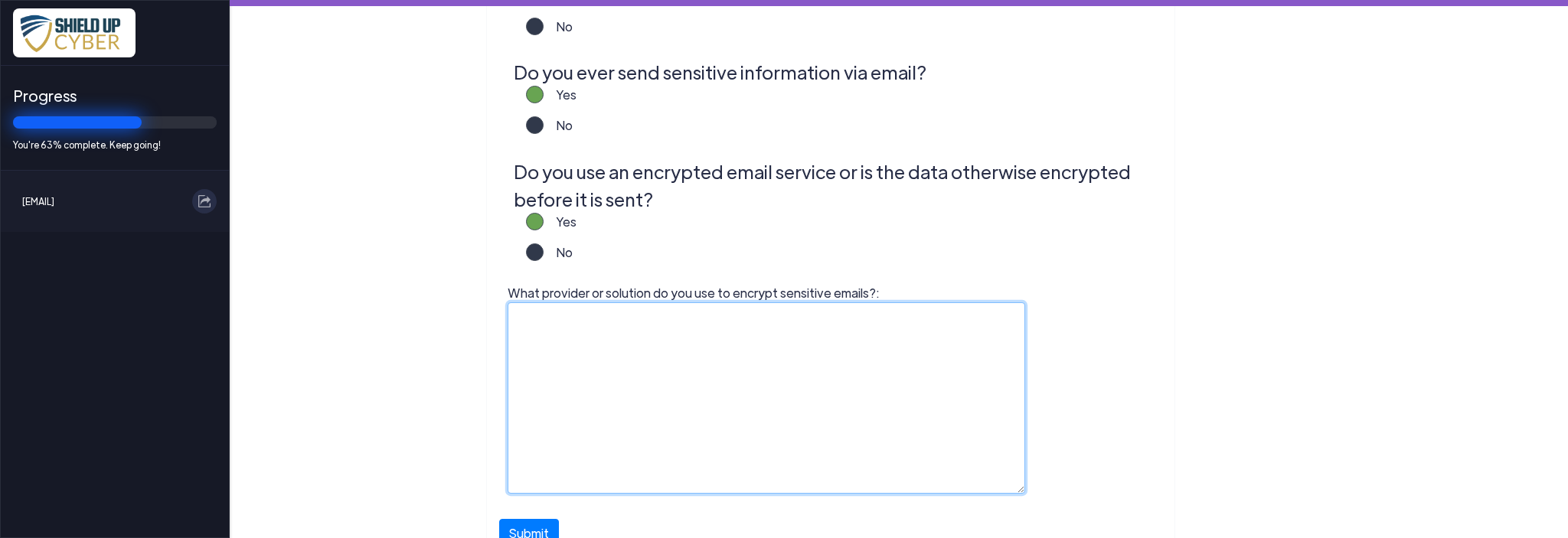 click on "What provider or solution do you use to encrypt sensitive emails?:" 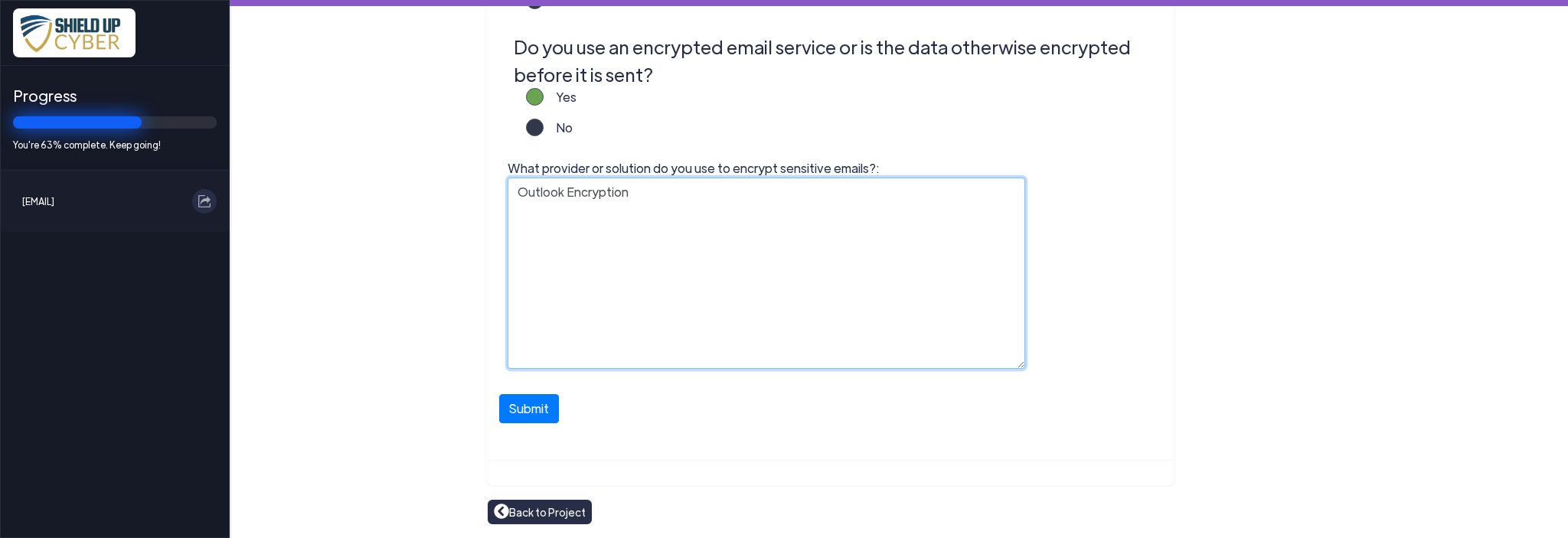scroll, scrollTop: 873, scrollLeft: 0, axis: vertical 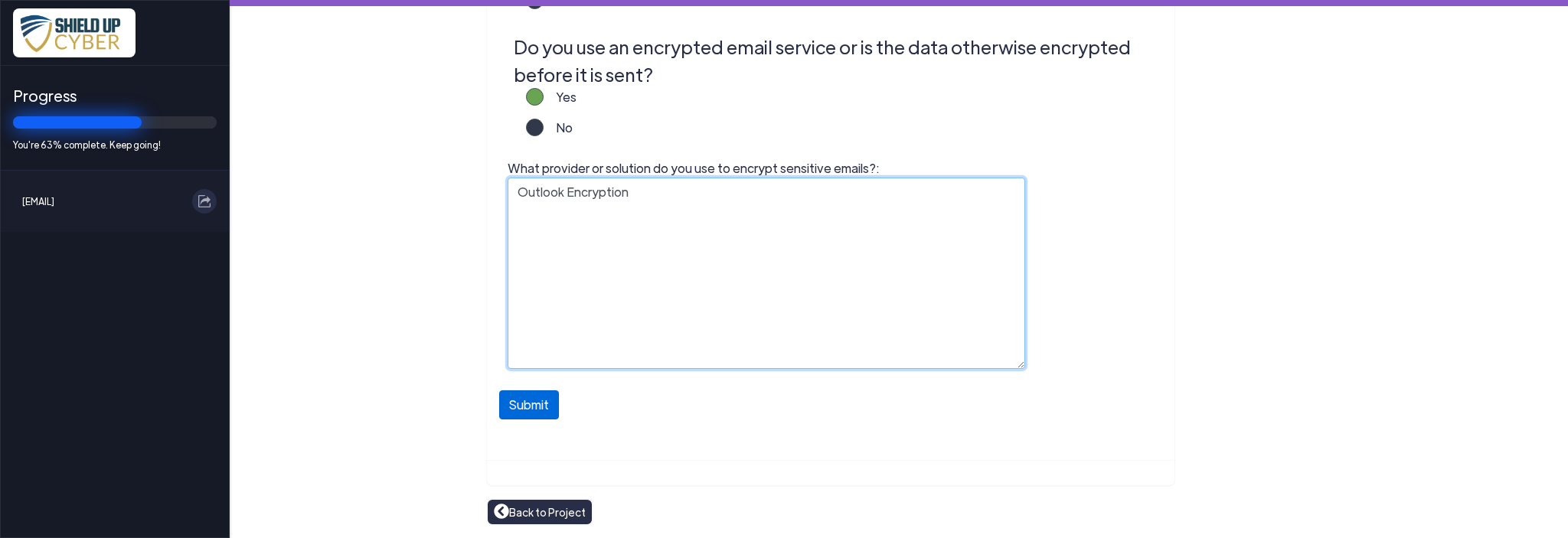type on "Outlook Encryption" 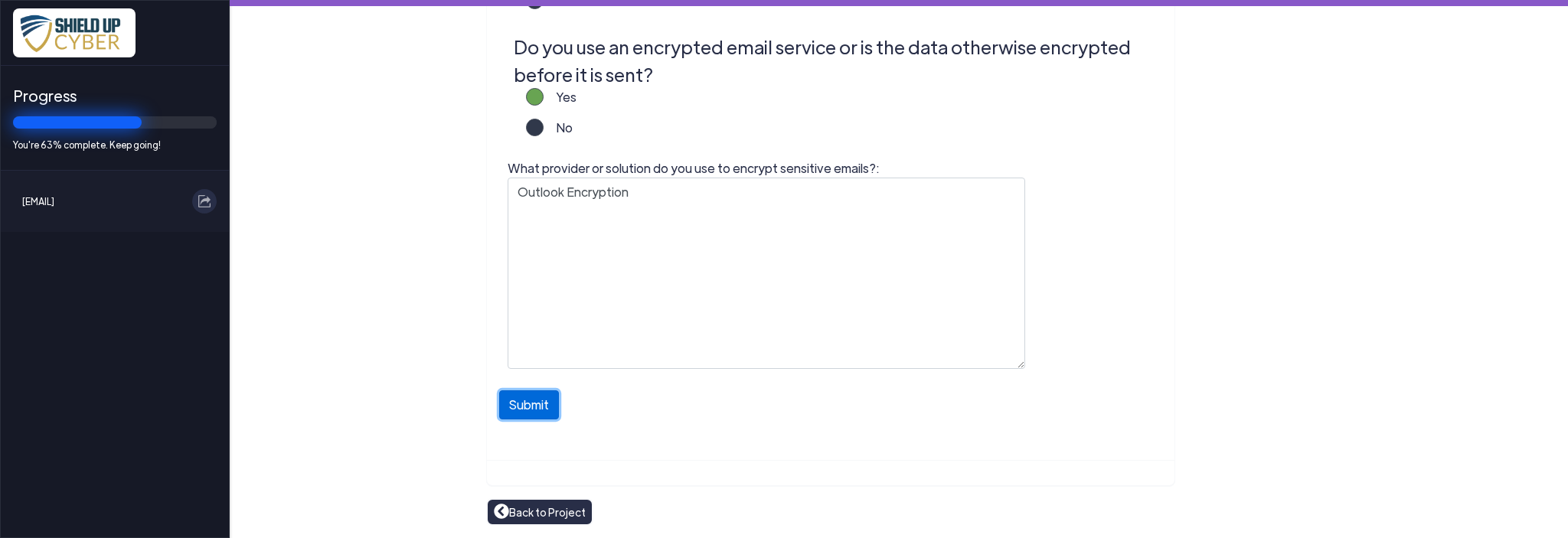 click on "Submit" 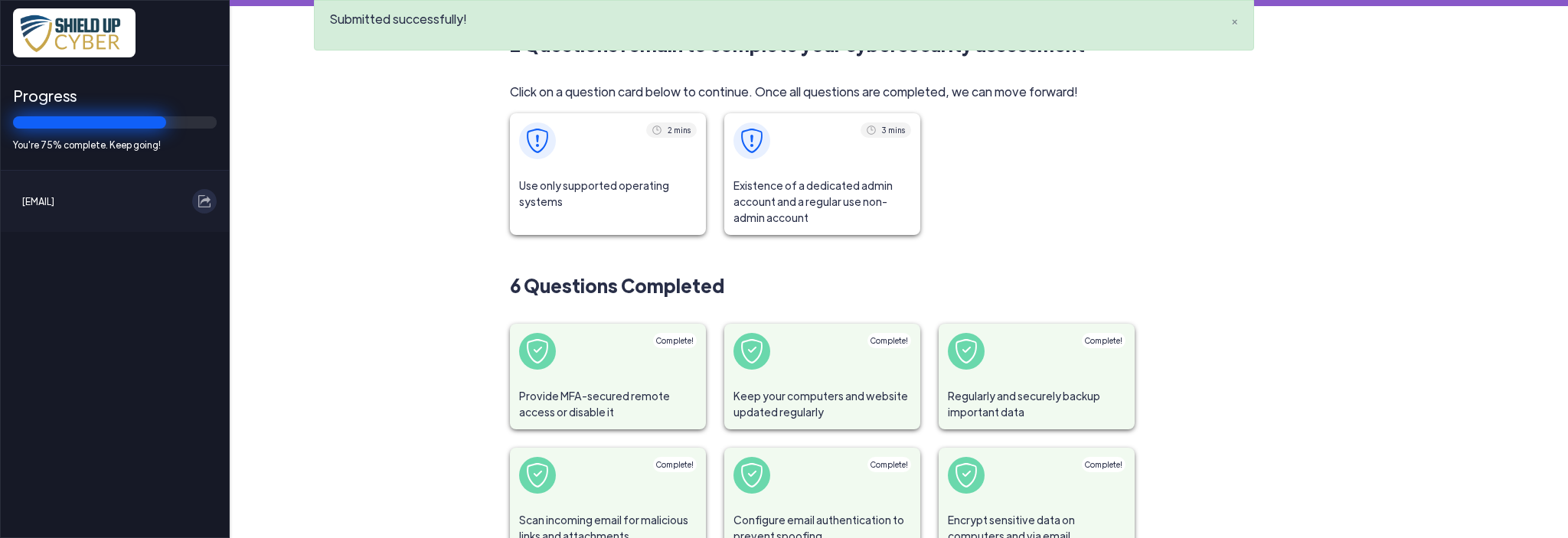 click on "Existence of a dedicated admin account and a regular use non-admin account" 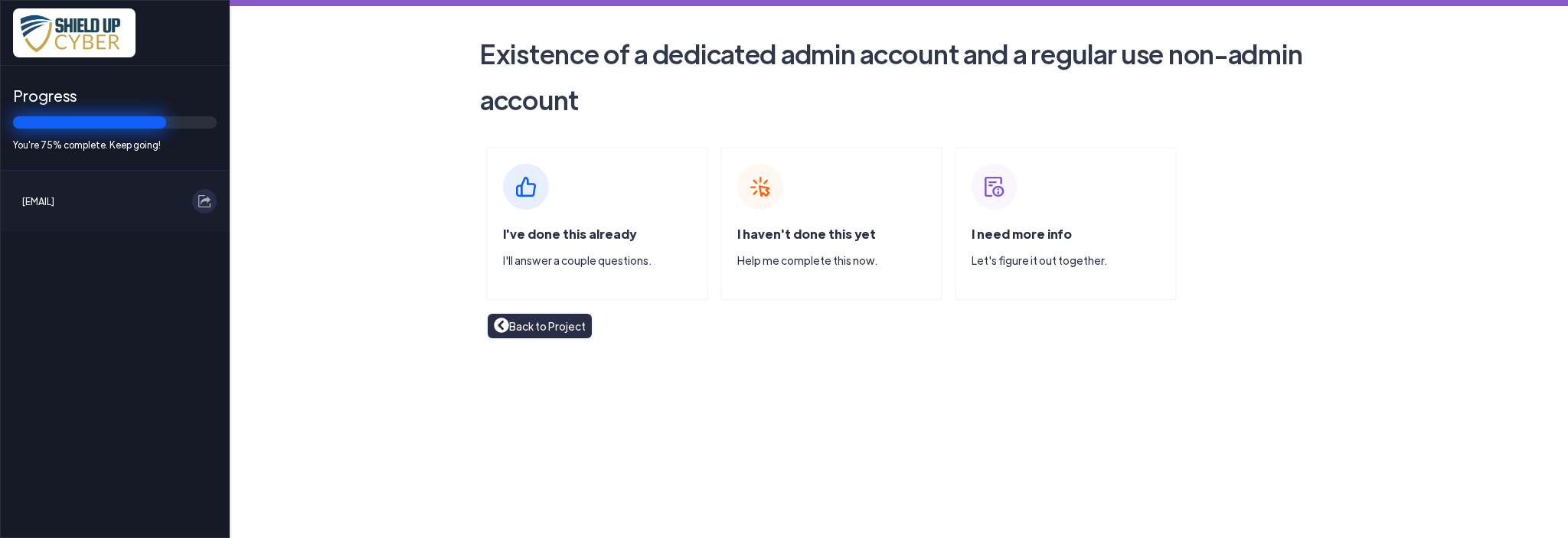 click on "I've done this already" 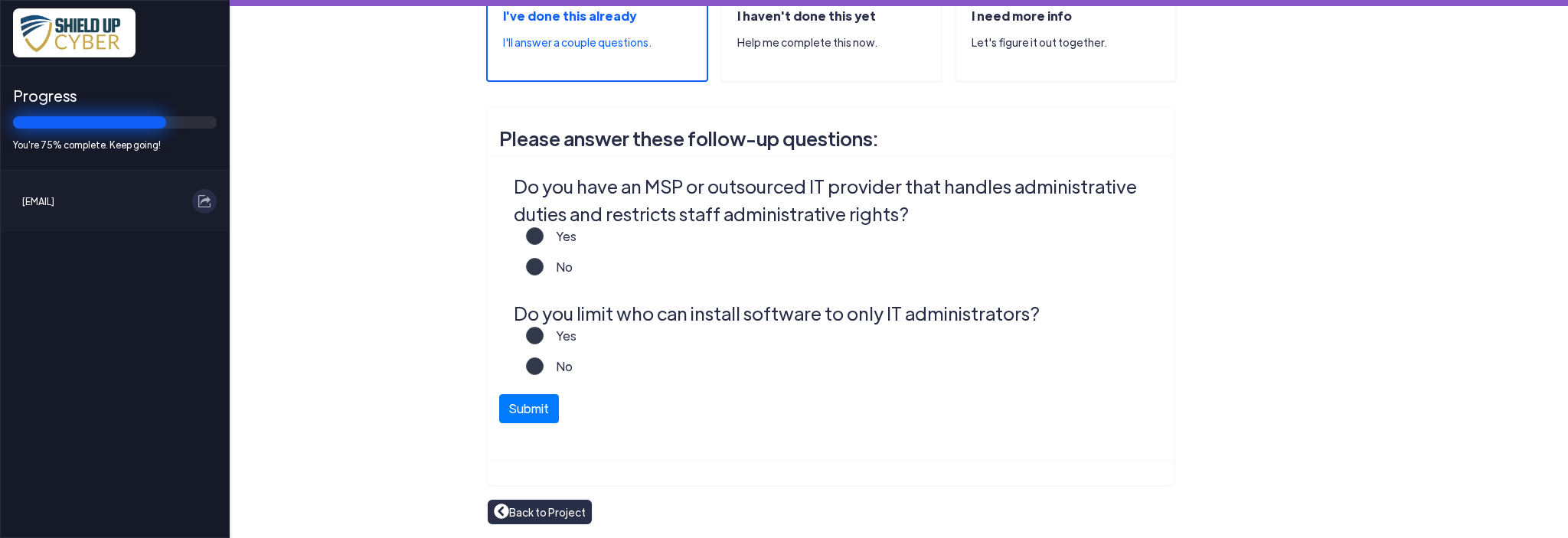 scroll, scrollTop: 230, scrollLeft: 0, axis: vertical 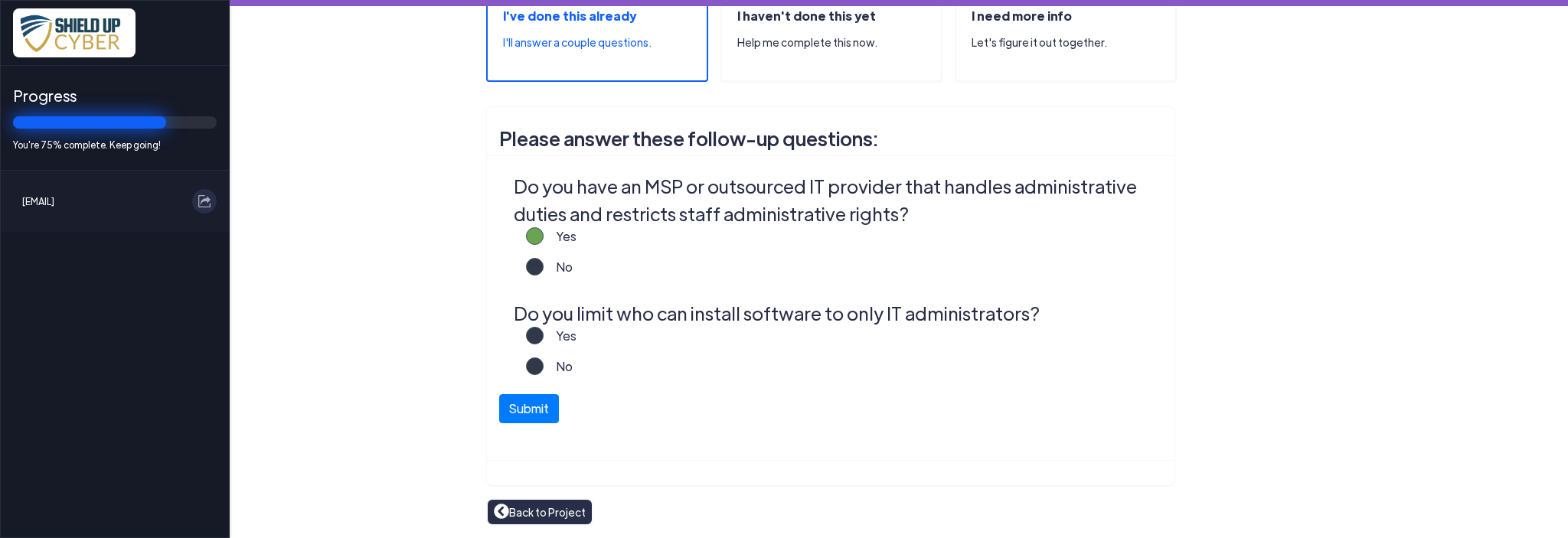 click on "Yes" 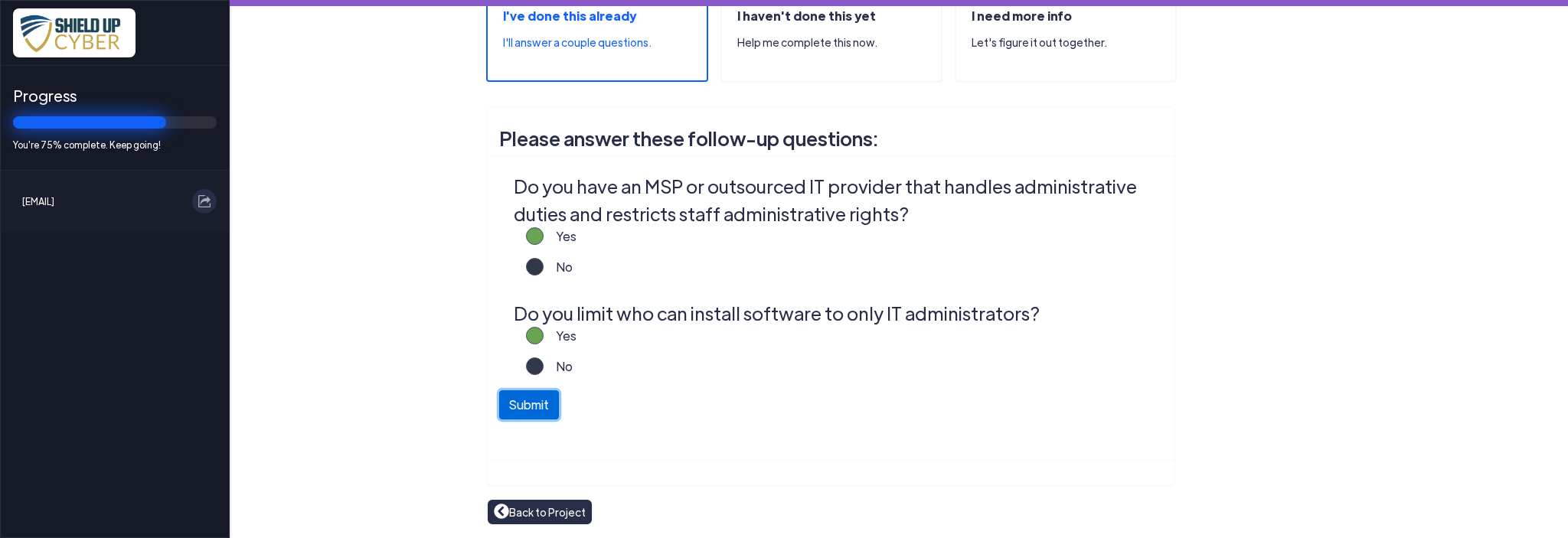click on "Submit" 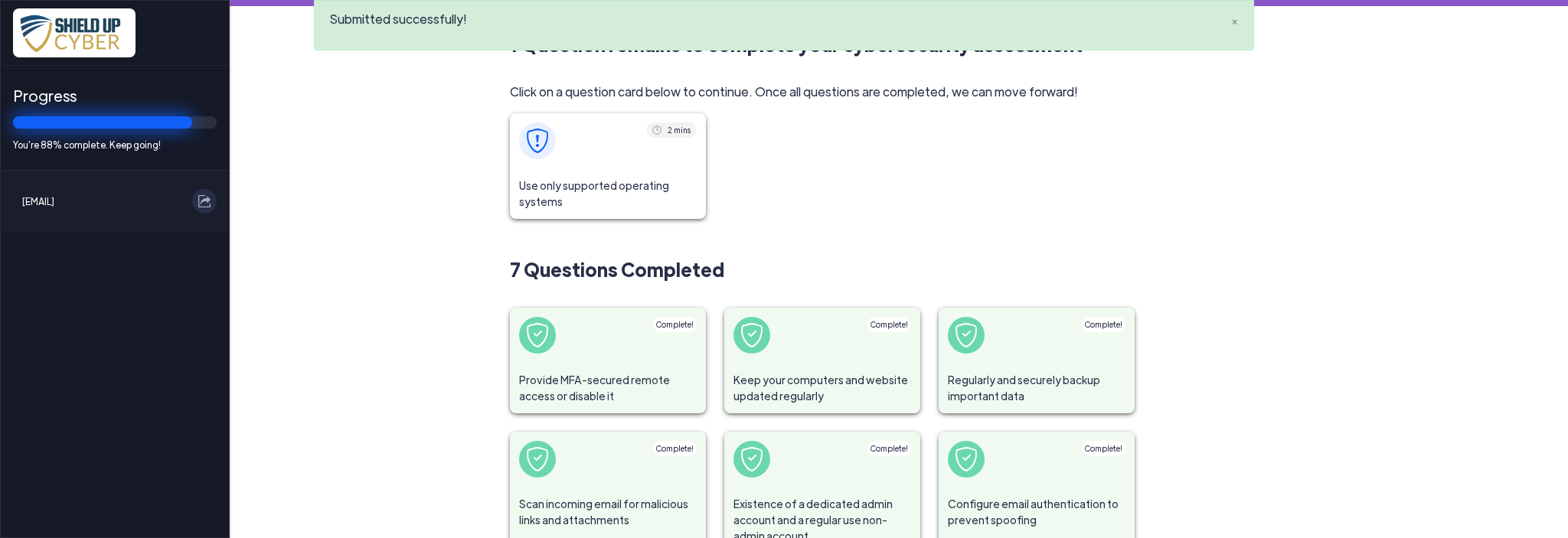 click on "Use only supported operating systems" 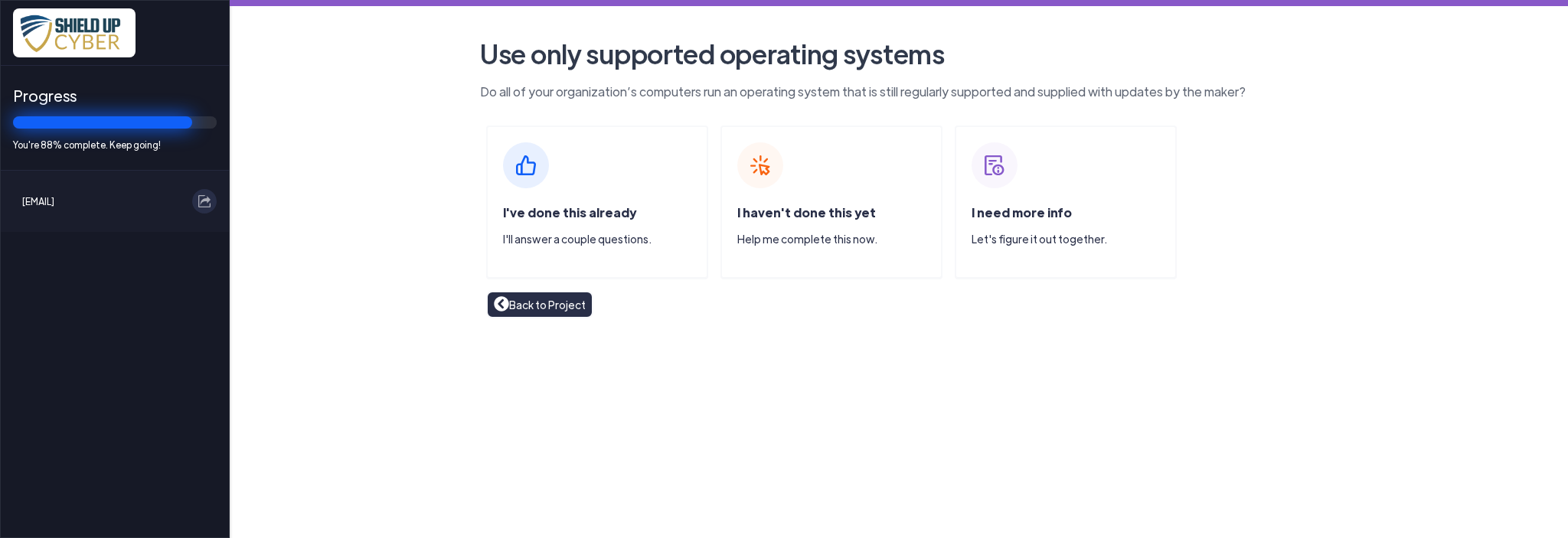 click 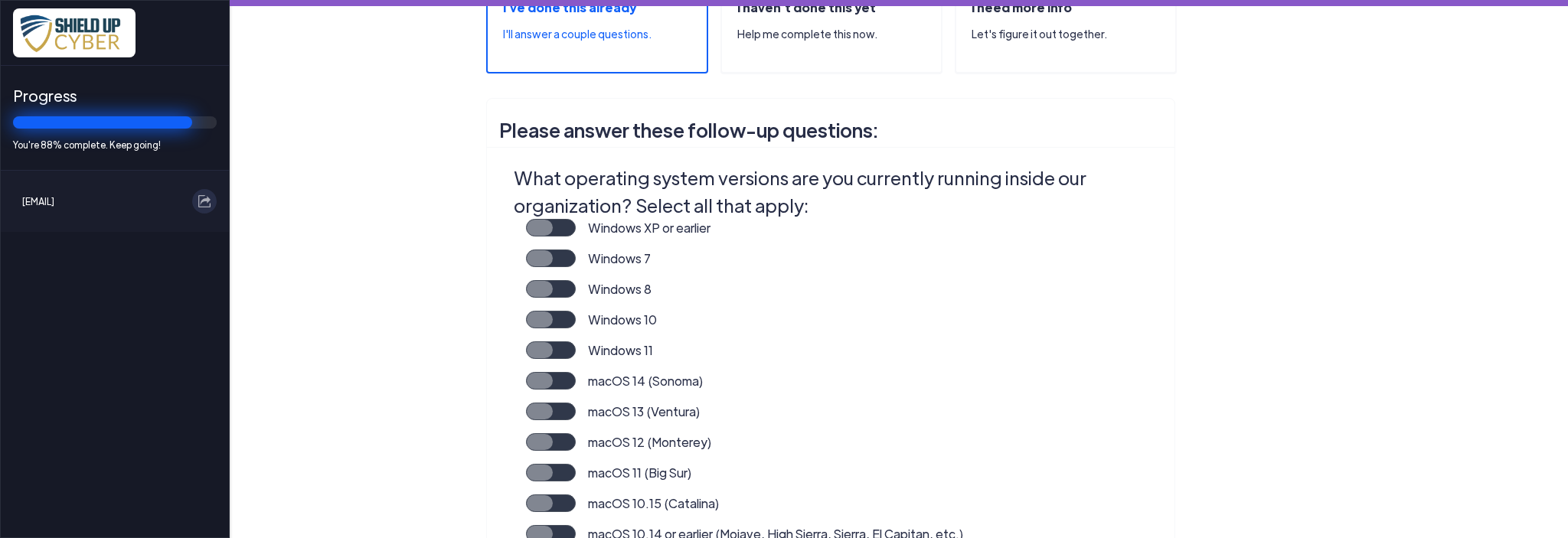 scroll, scrollTop: 230, scrollLeft: 0, axis: vertical 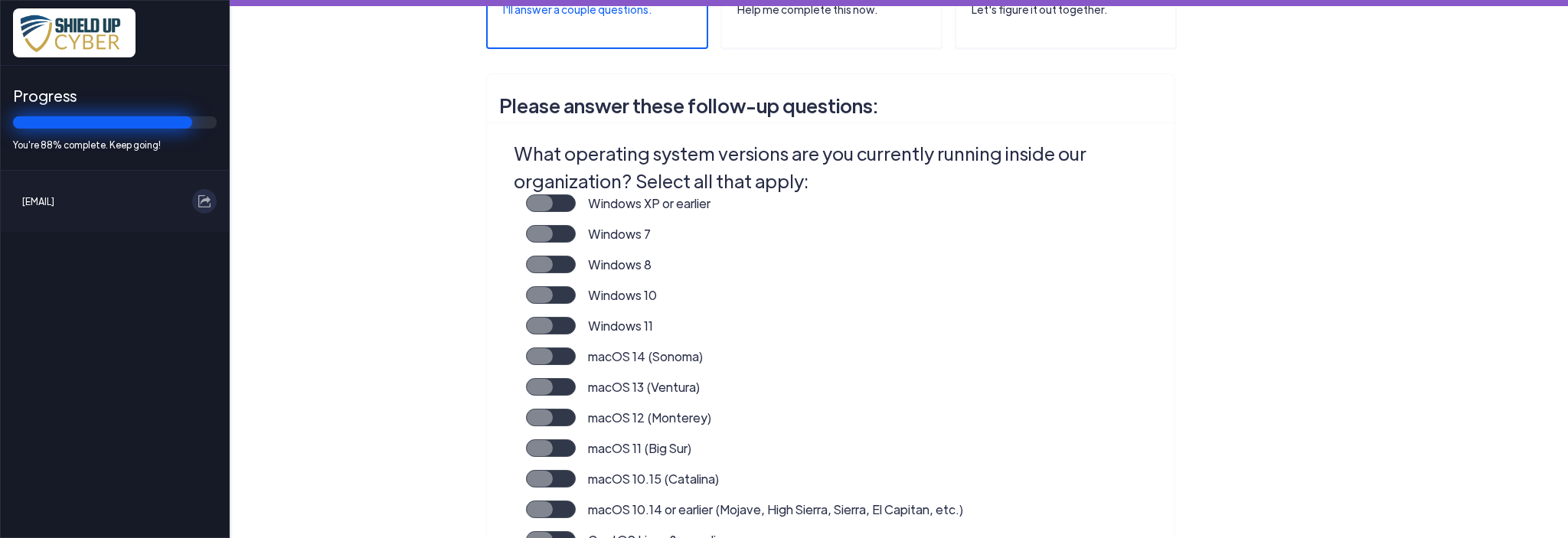 click on "Windows 11" 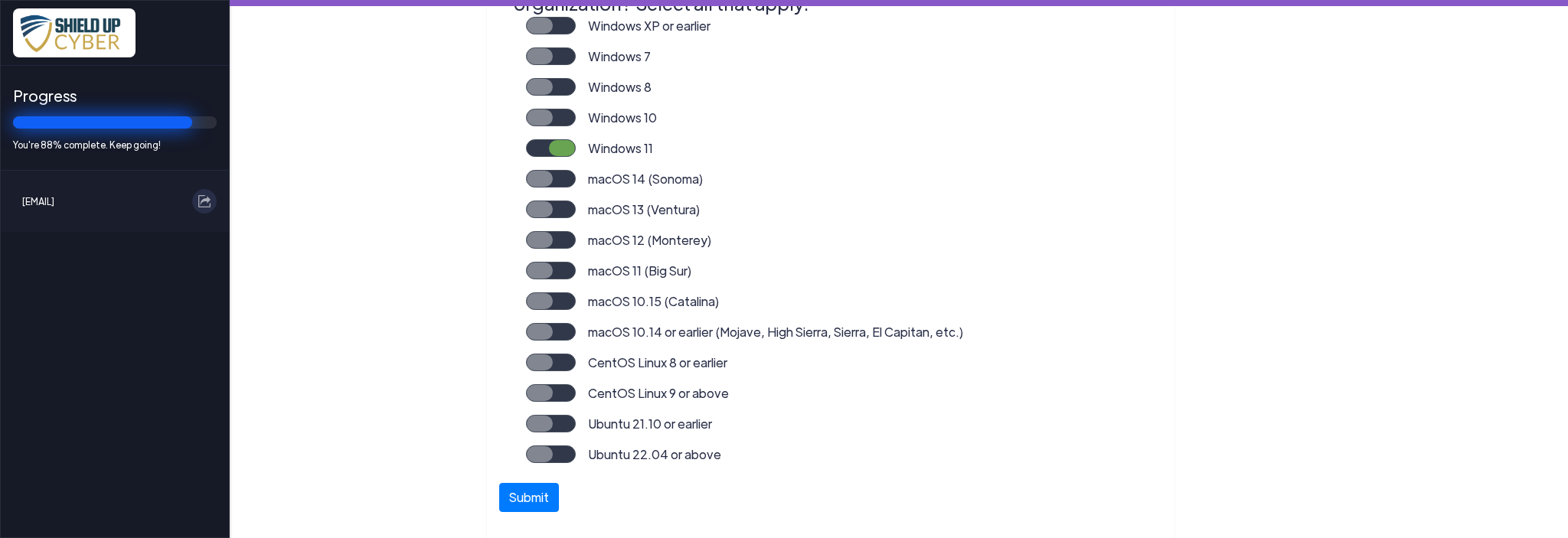 scroll, scrollTop: 383, scrollLeft: 0, axis: vertical 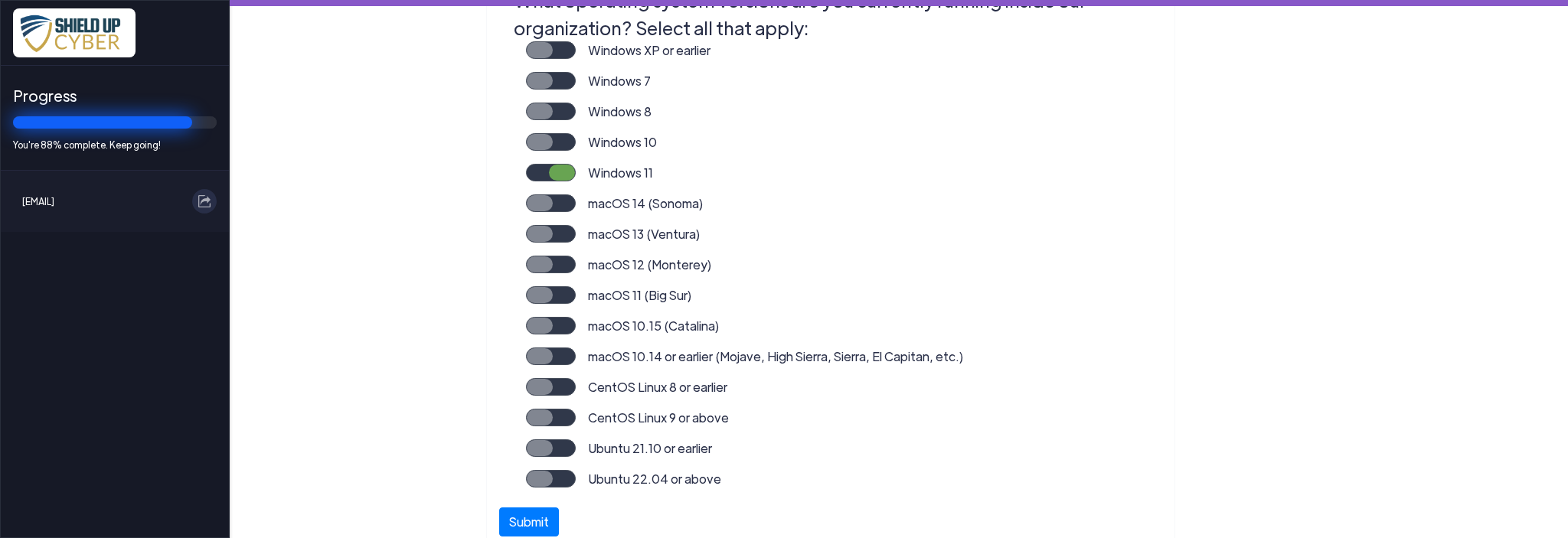 click on "macOS 14 (Sonoma)" 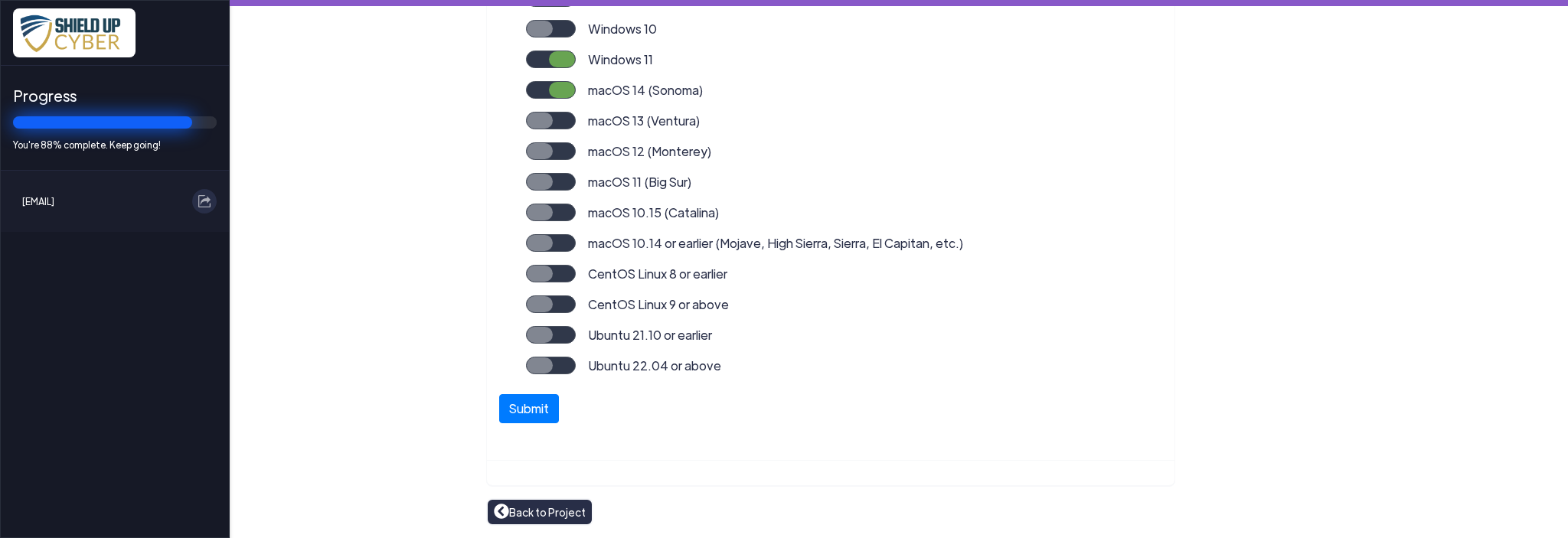 scroll, scrollTop: 540, scrollLeft: 0, axis: vertical 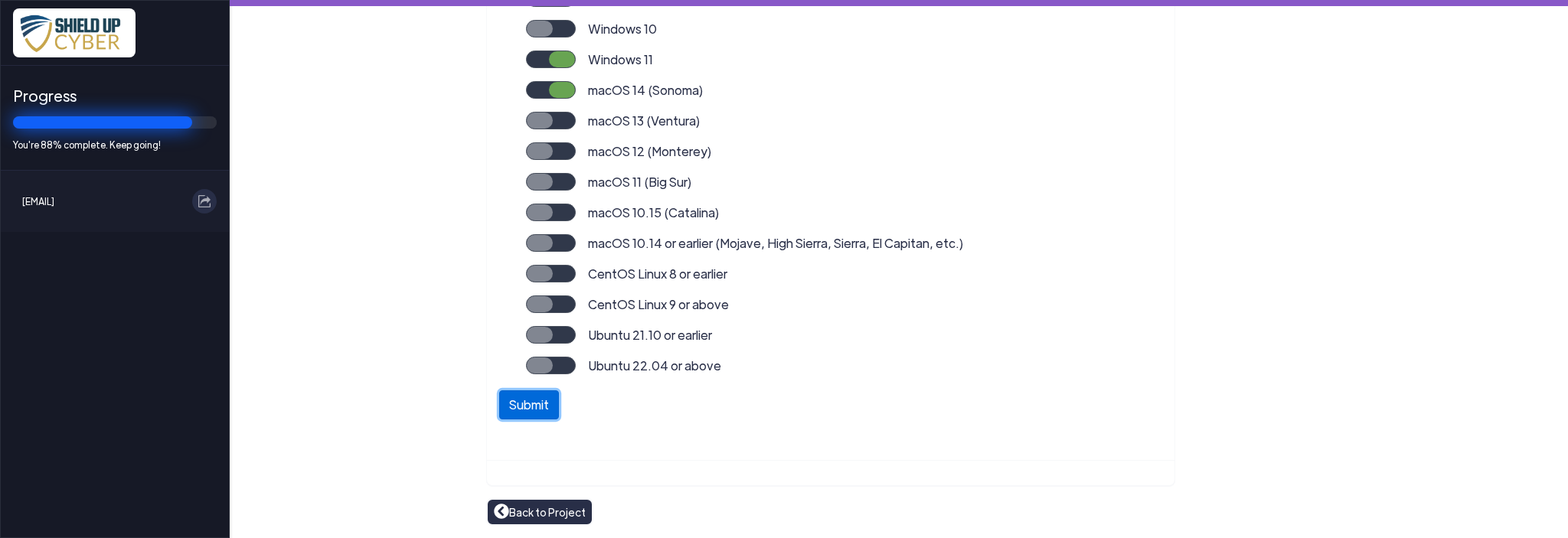 click on "Submit" 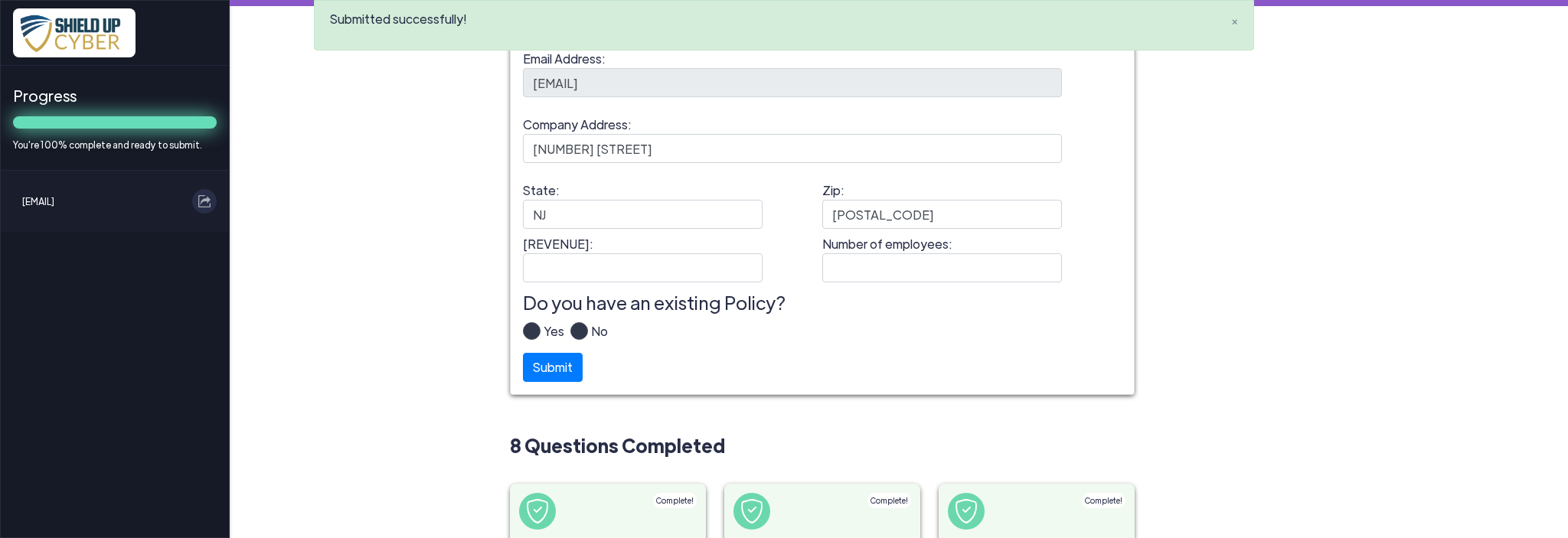 scroll, scrollTop: 153, scrollLeft: 0, axis: vertical 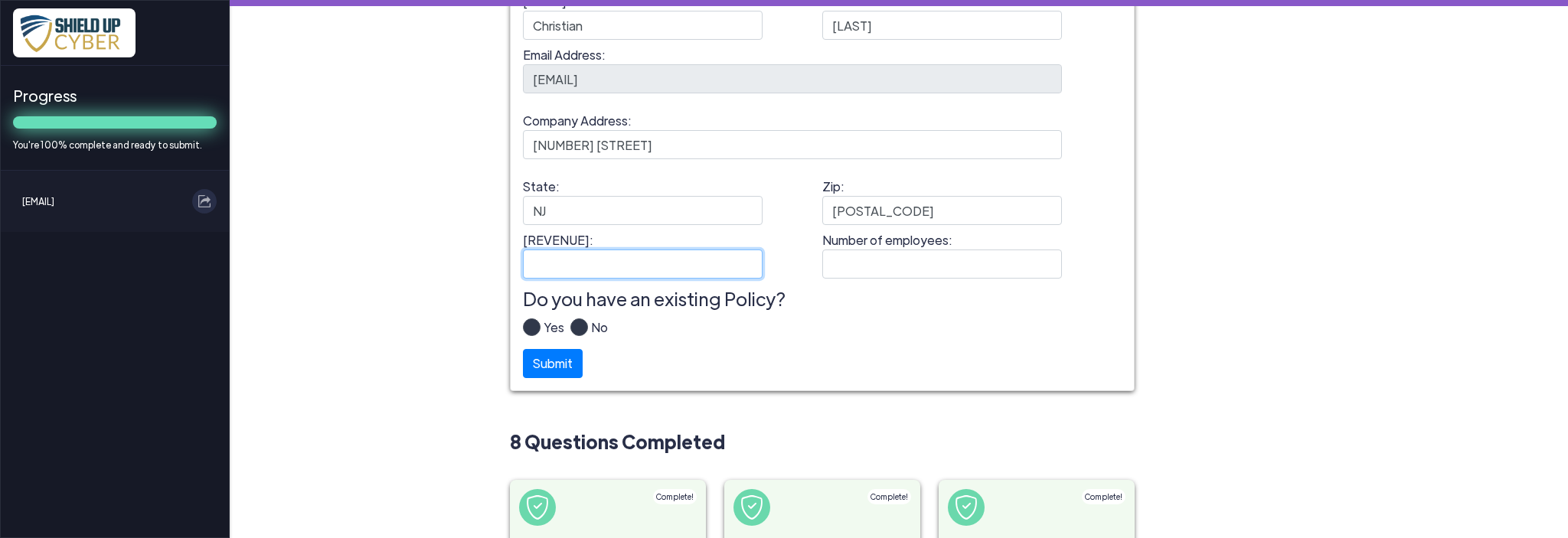 click on "[REVENUE]:" 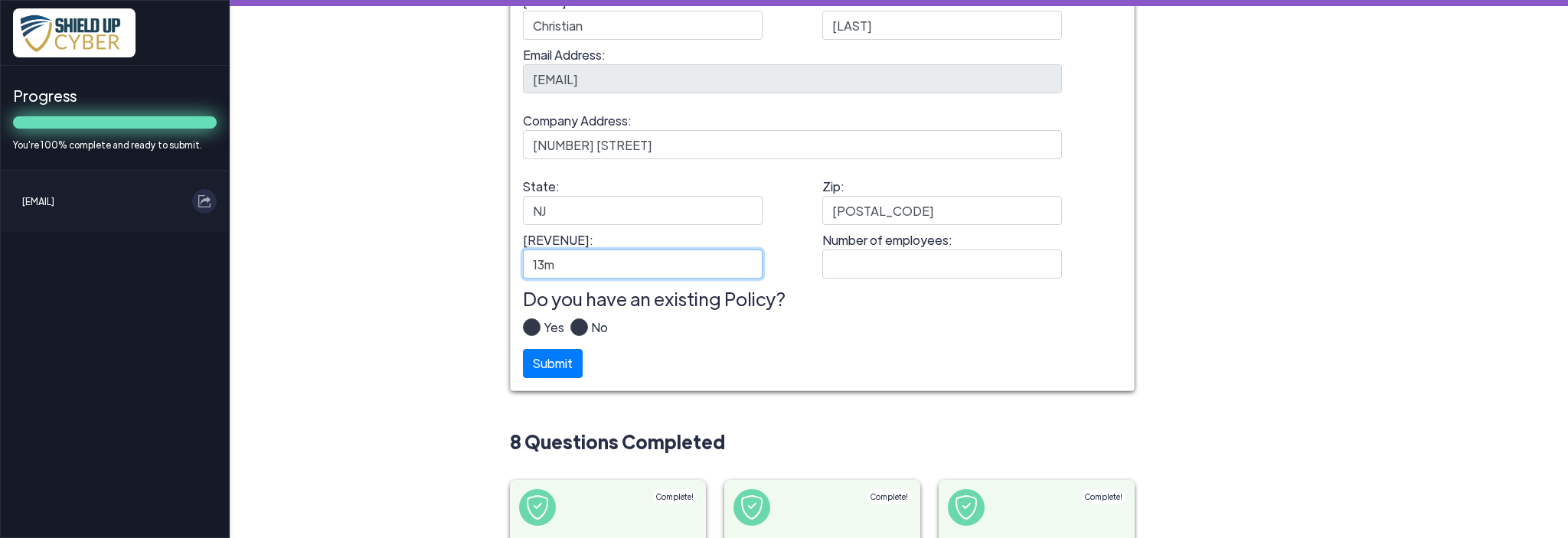 type on "13m" 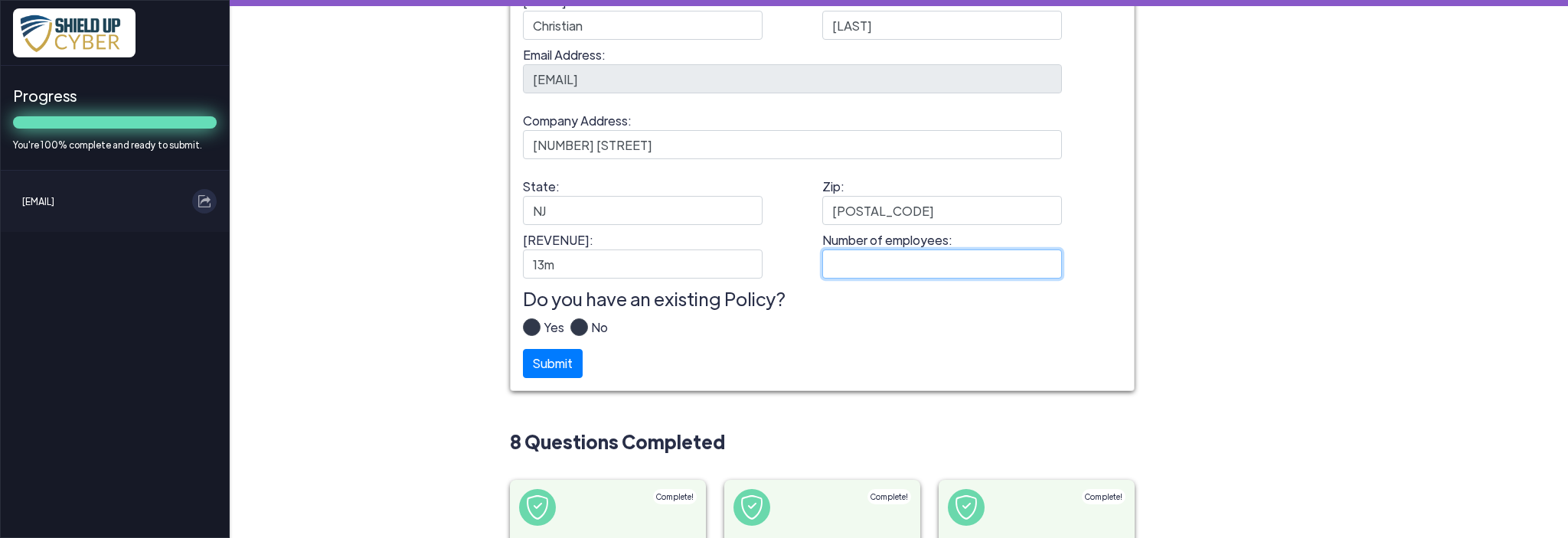 click on "Number of employees:" 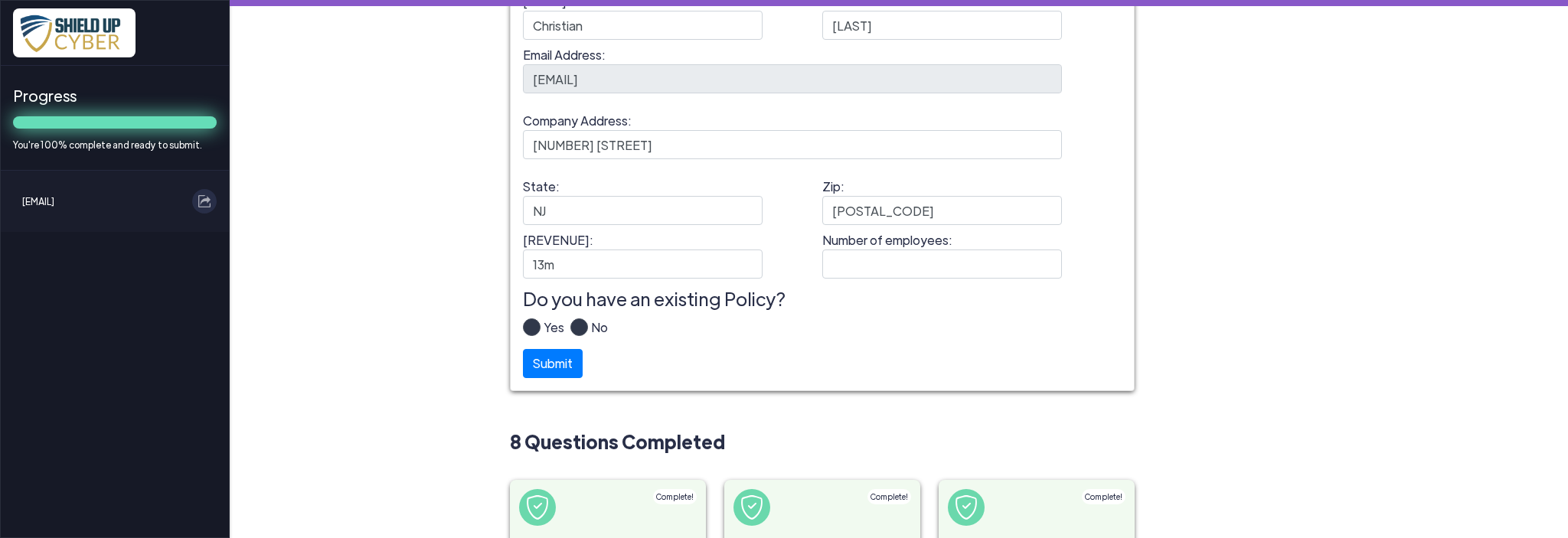 click on "Yes" 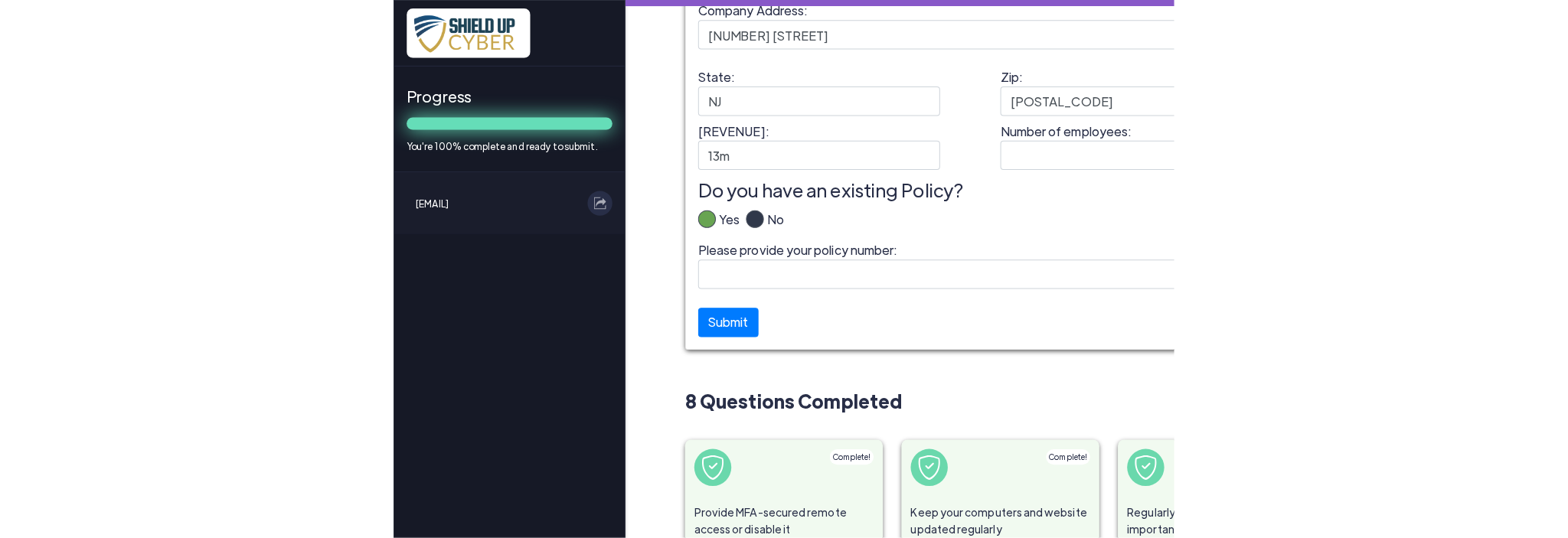 scroll, scrollTop: 230, scrollLeft: 0, axis: vertical 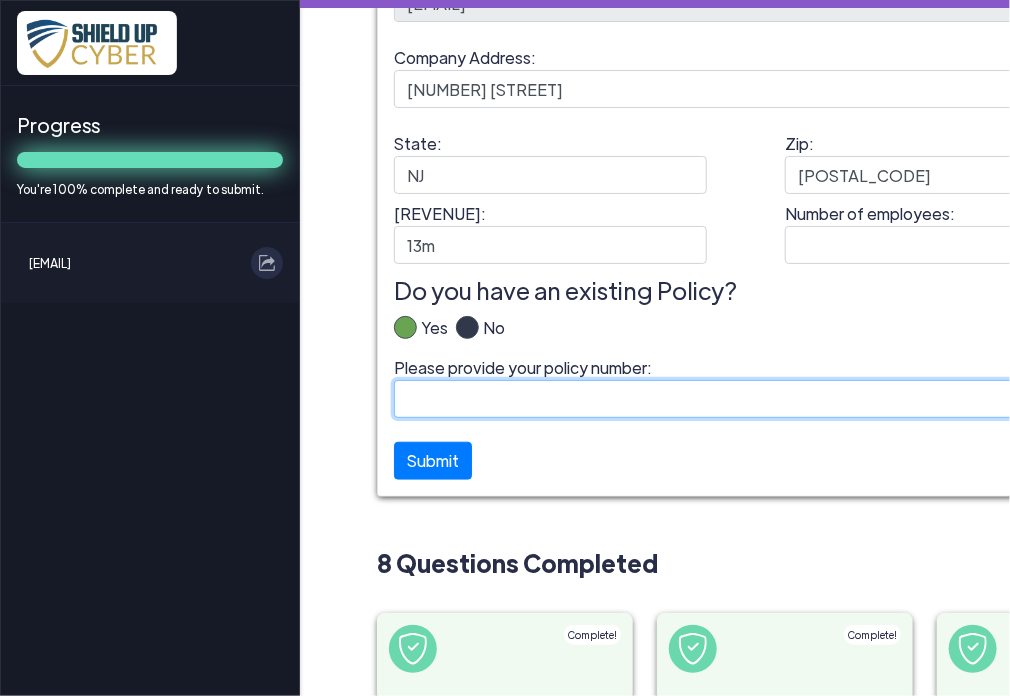 click on "Please provide your policy number:" 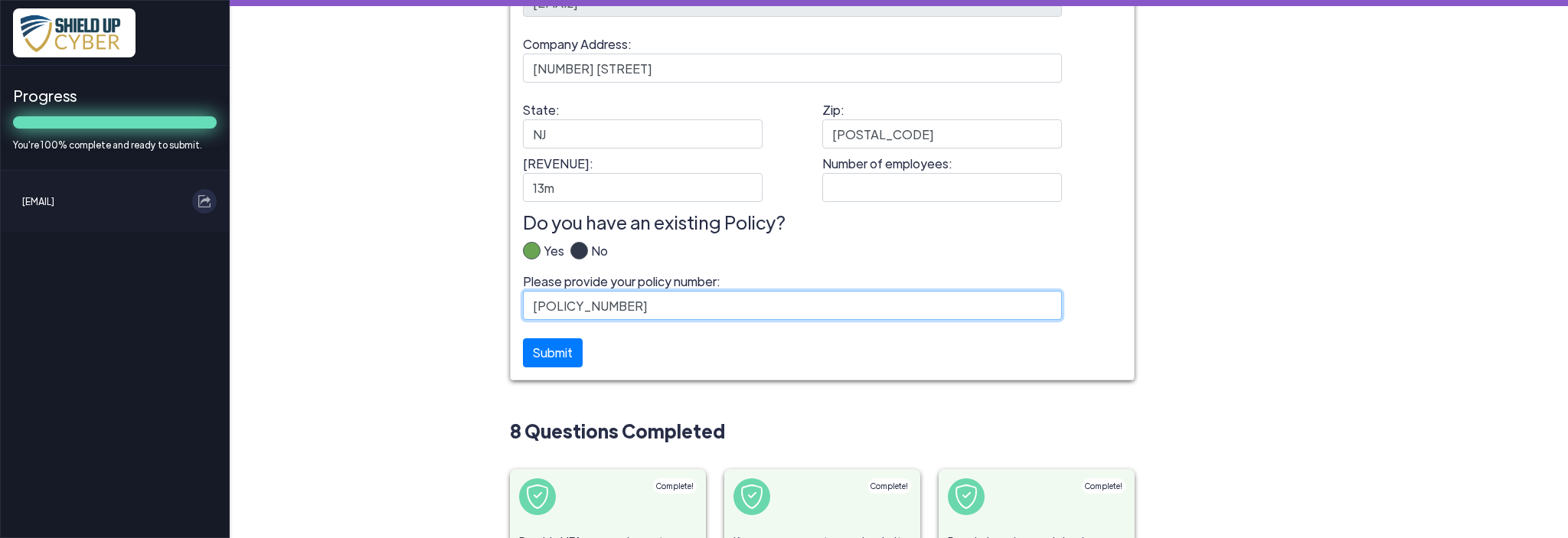 type on "[POLICY_NUMBER]" 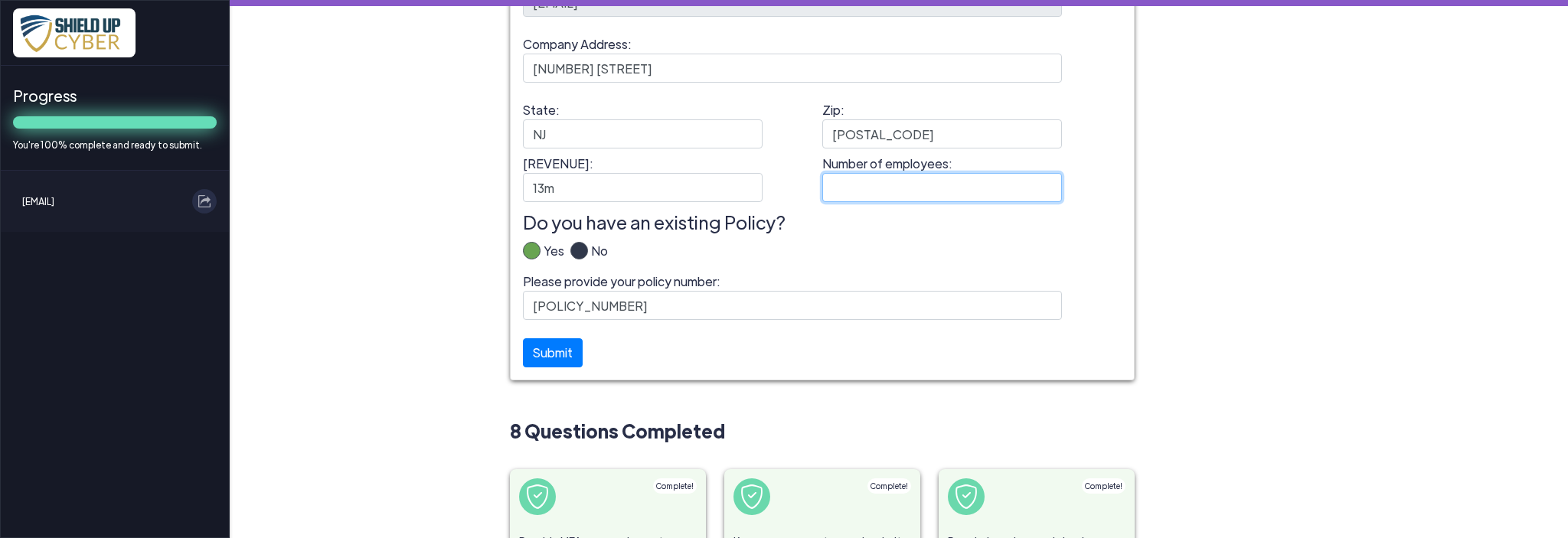 click on "Number of employees:" 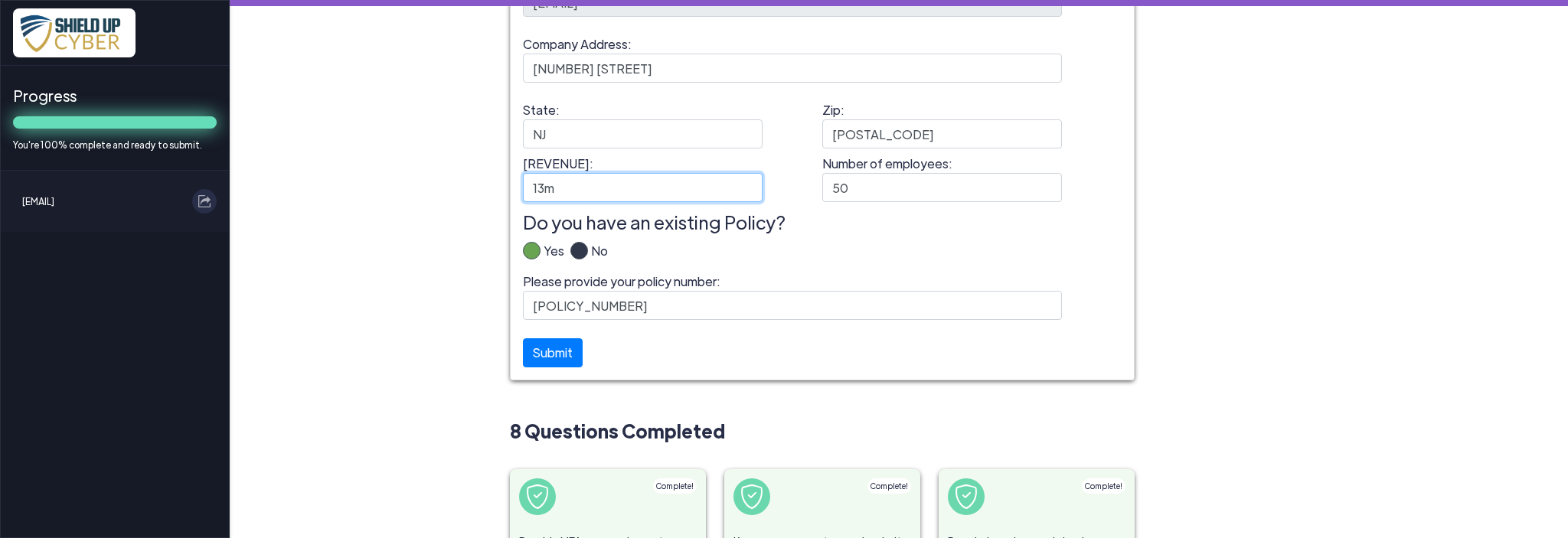click on "13m" 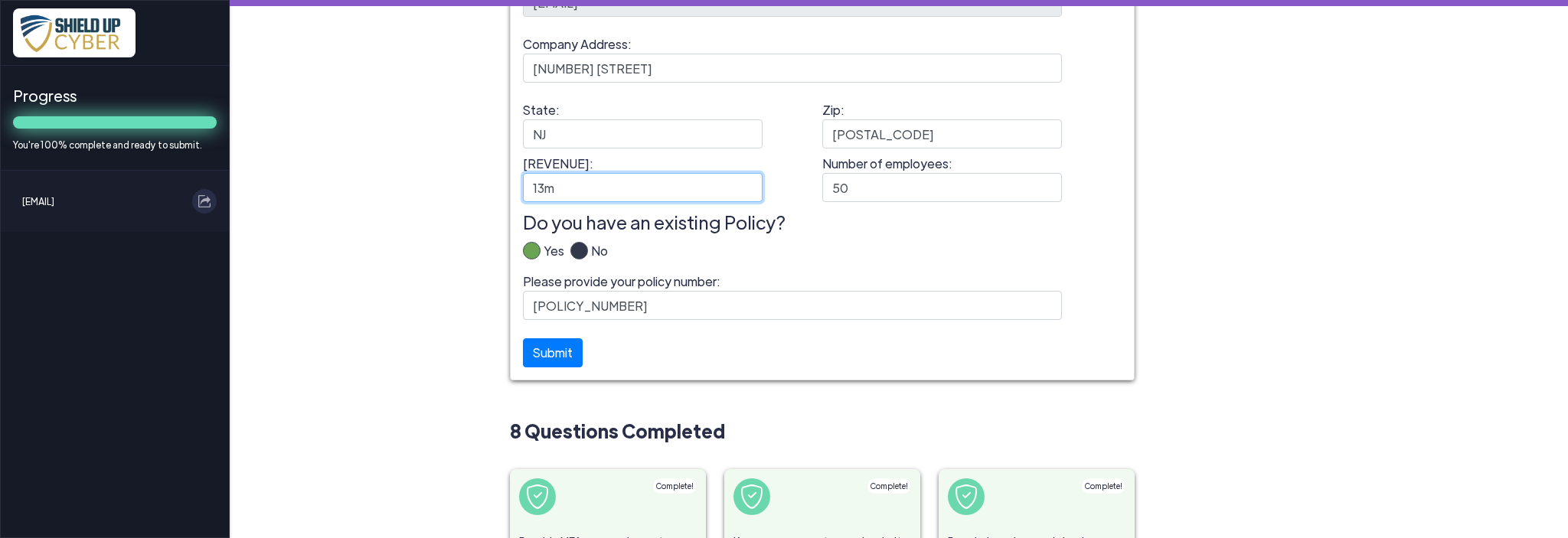 drag, startPoint x: 639, startPoint y: 262, endPoint x: 606, endPoint y: 255, distance: 33.734256 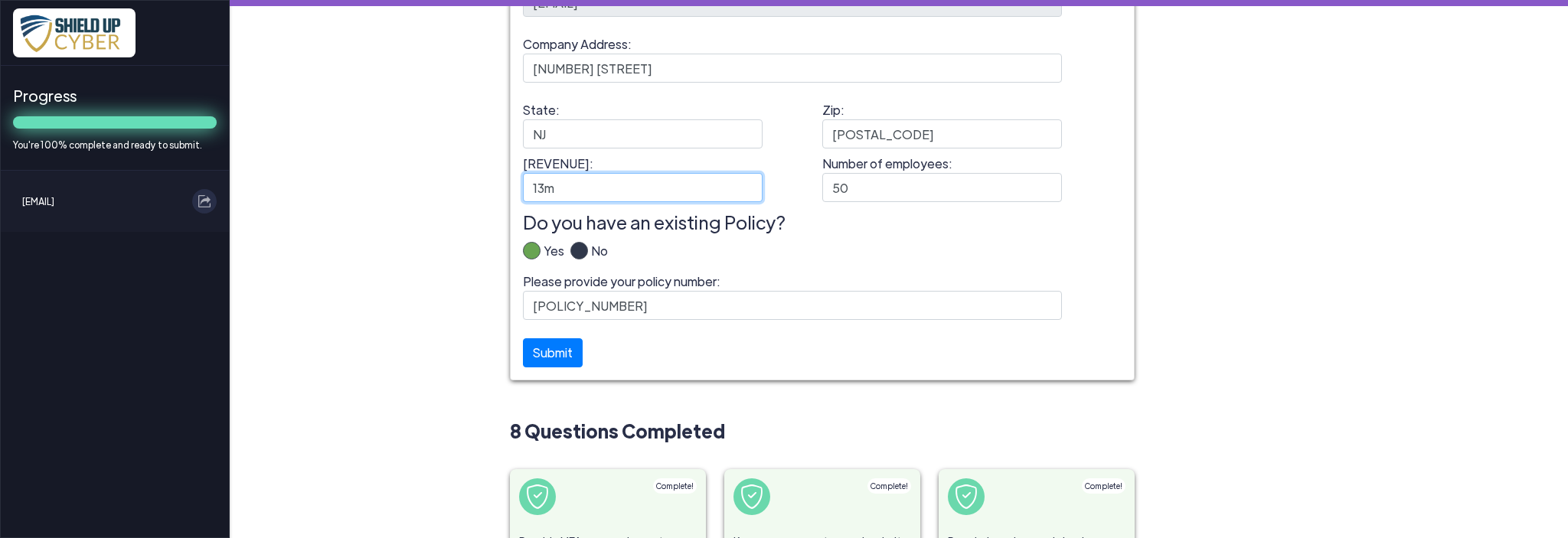 click on "13m" 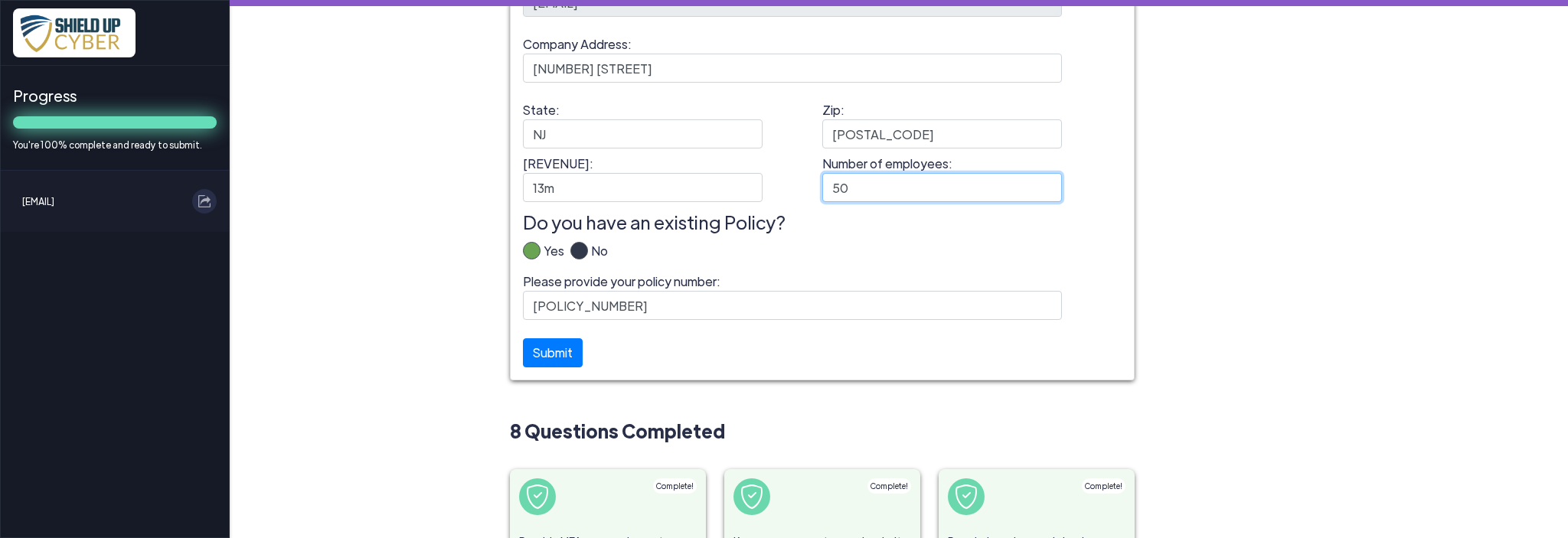 drag, startPoint x: 848, startPoint y: 235, endPoint x: 863, endPoint y: 237, distance: 15.13275 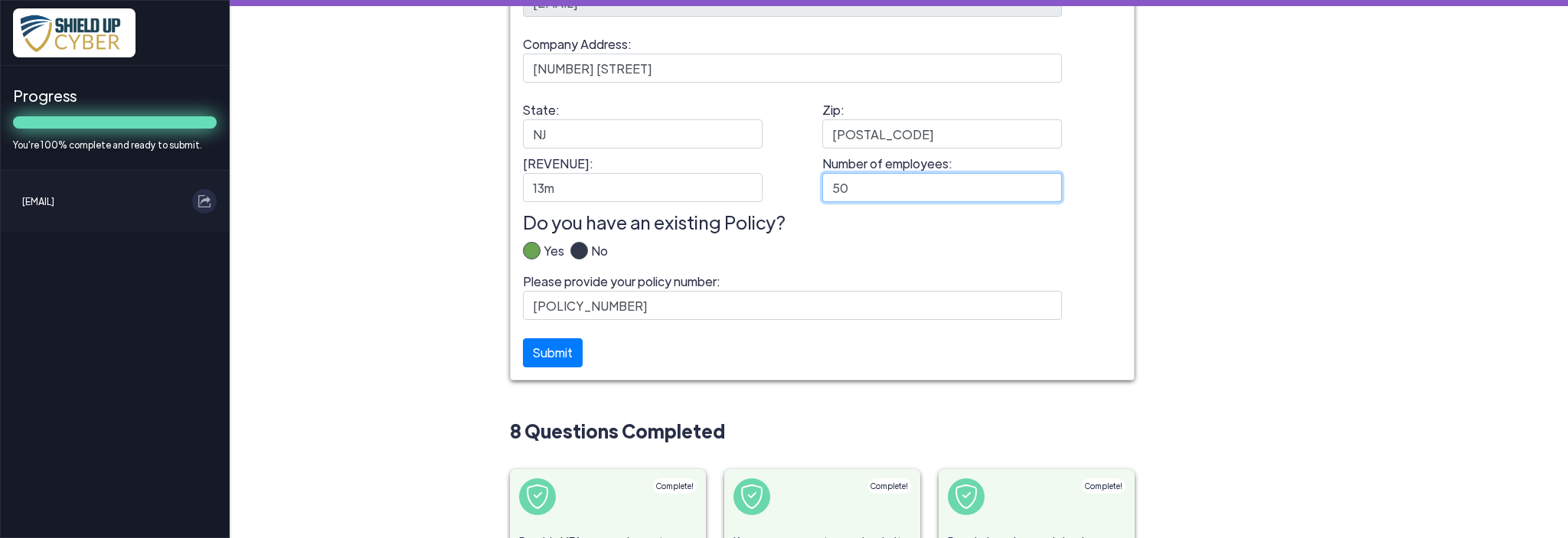 click on "50" 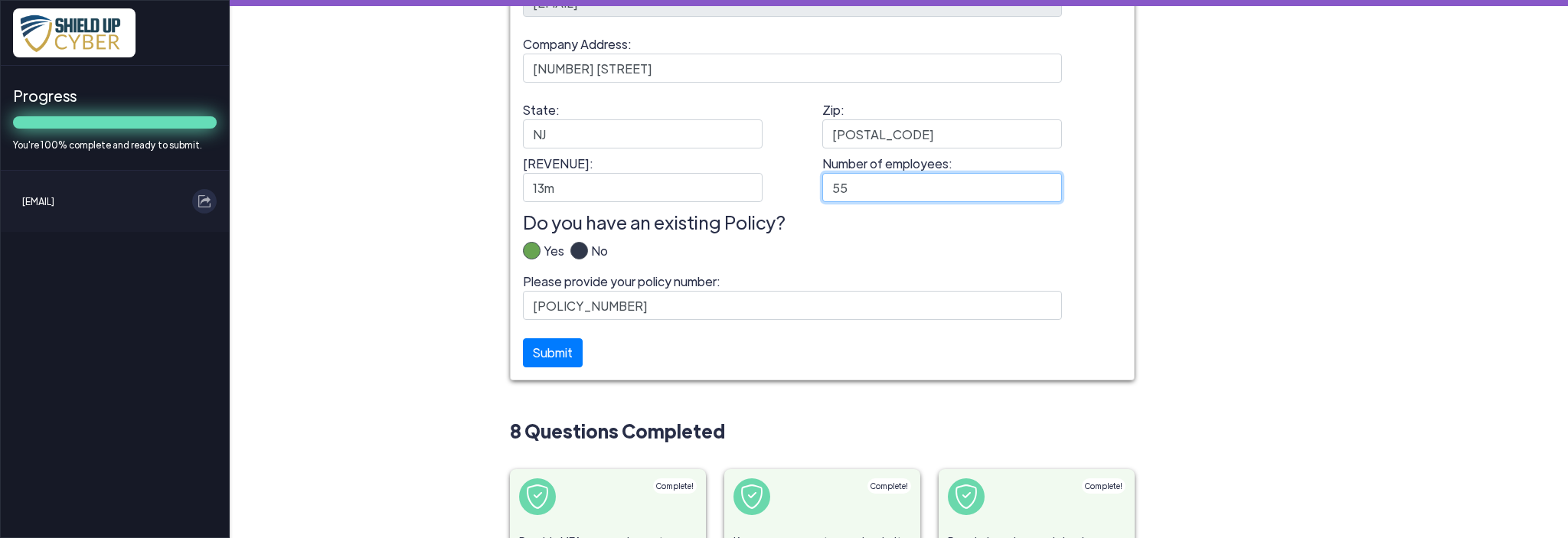 type on "55" 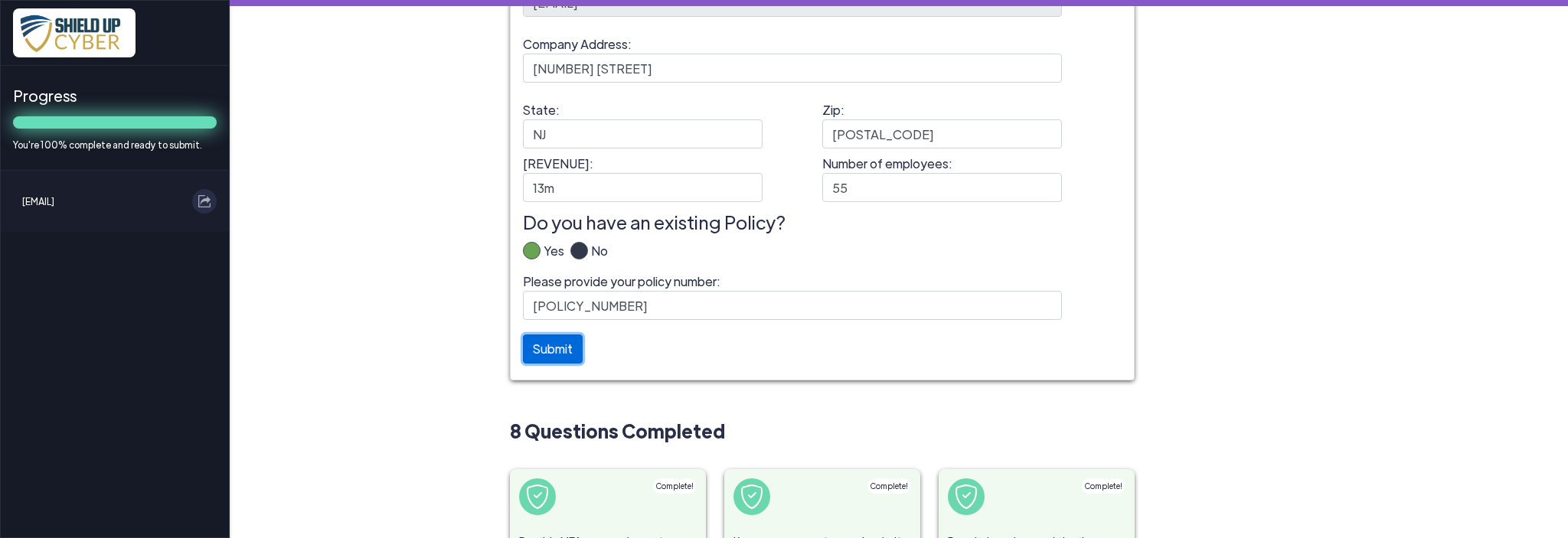 click on "Submit" 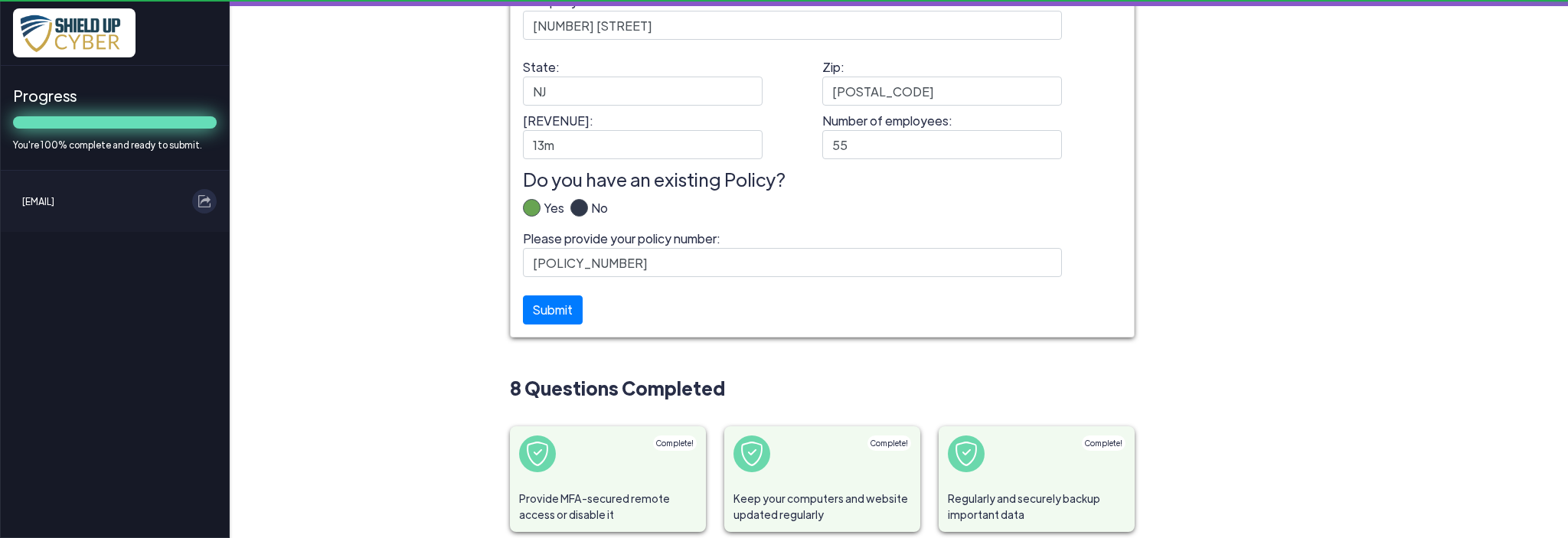 scroll, scrollTop: 306, scrollLeft: 0, axis: vertical 